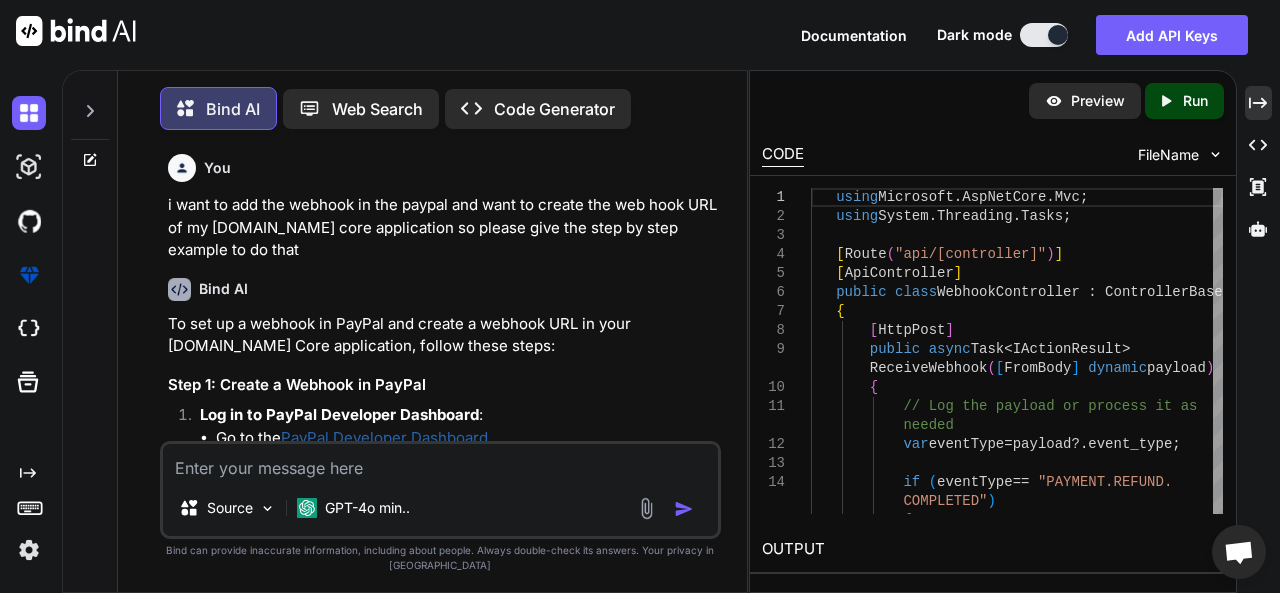 scroll, scrollTop: 0, scrollLeft: 0, axis: both 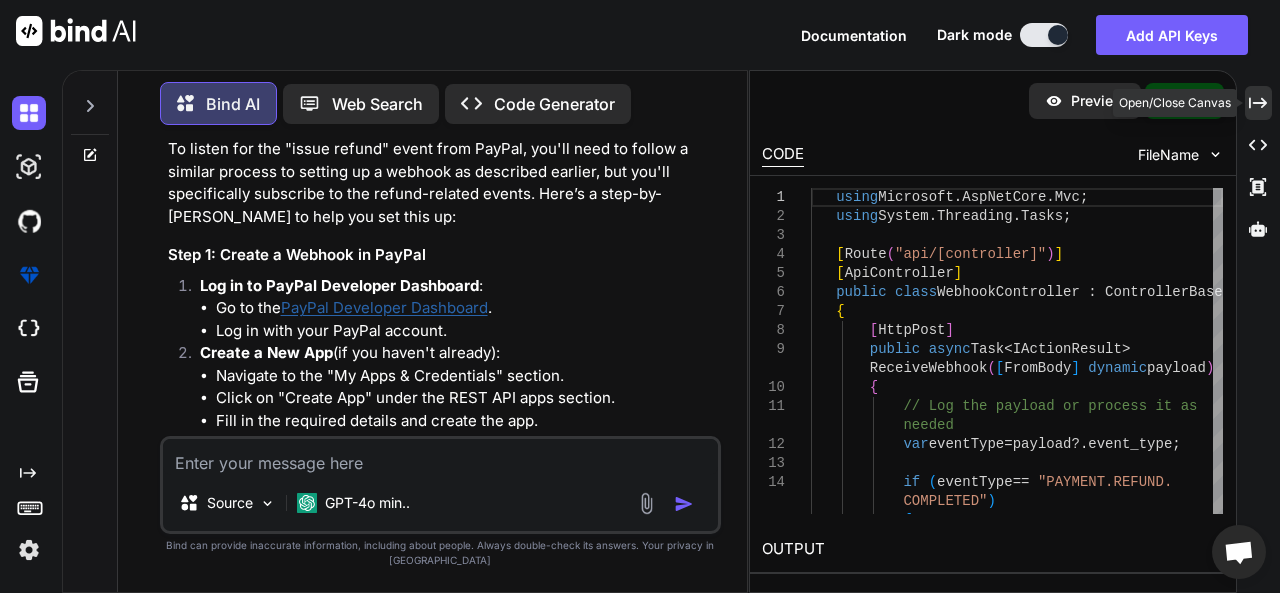 click 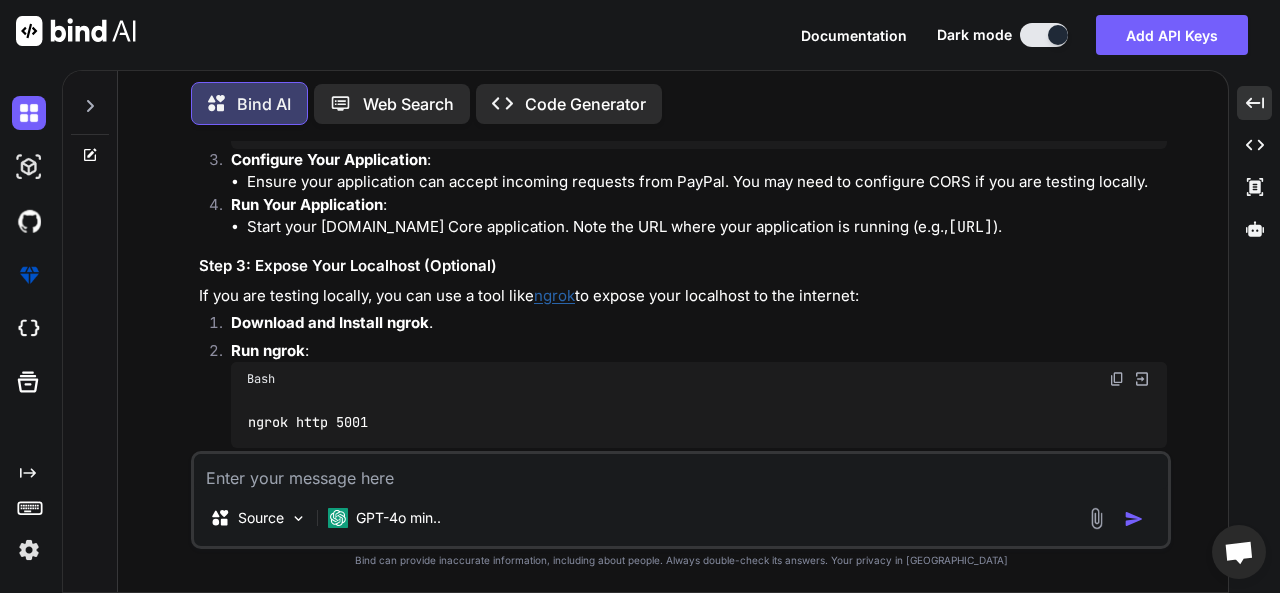 scroll, scrollTop: 2869, scrollLeft: 0, axis: vertical 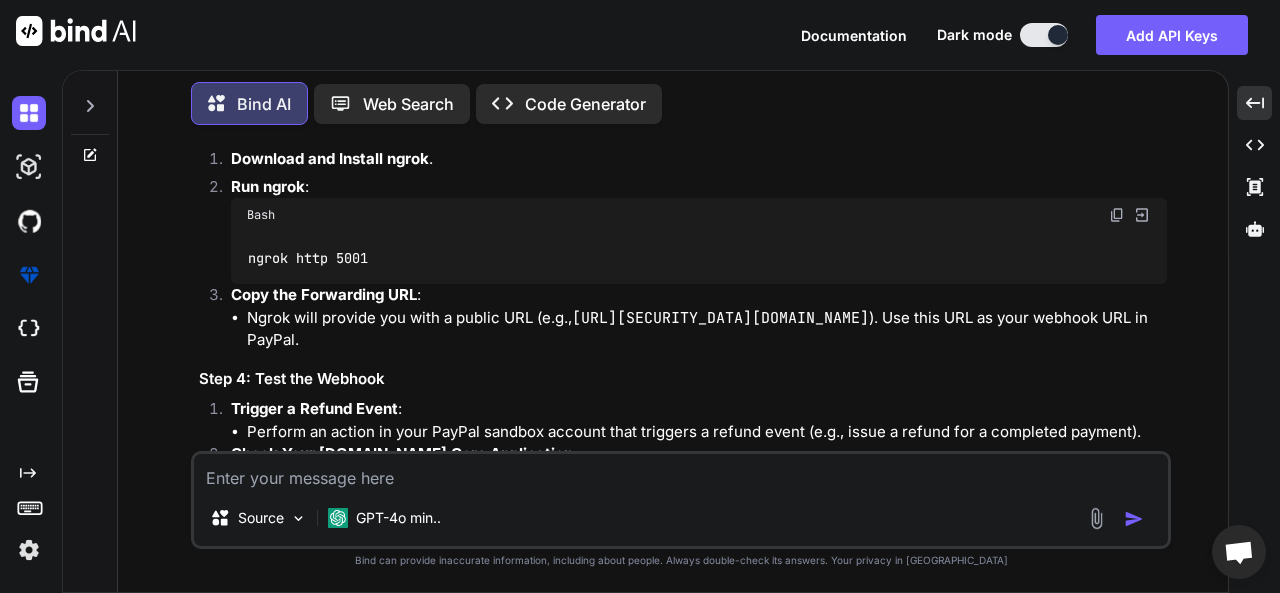 drag, startPoint x: 263, startPoint y: 264, endPoint x: 870, endPoint y: 411, distance: 624.54626 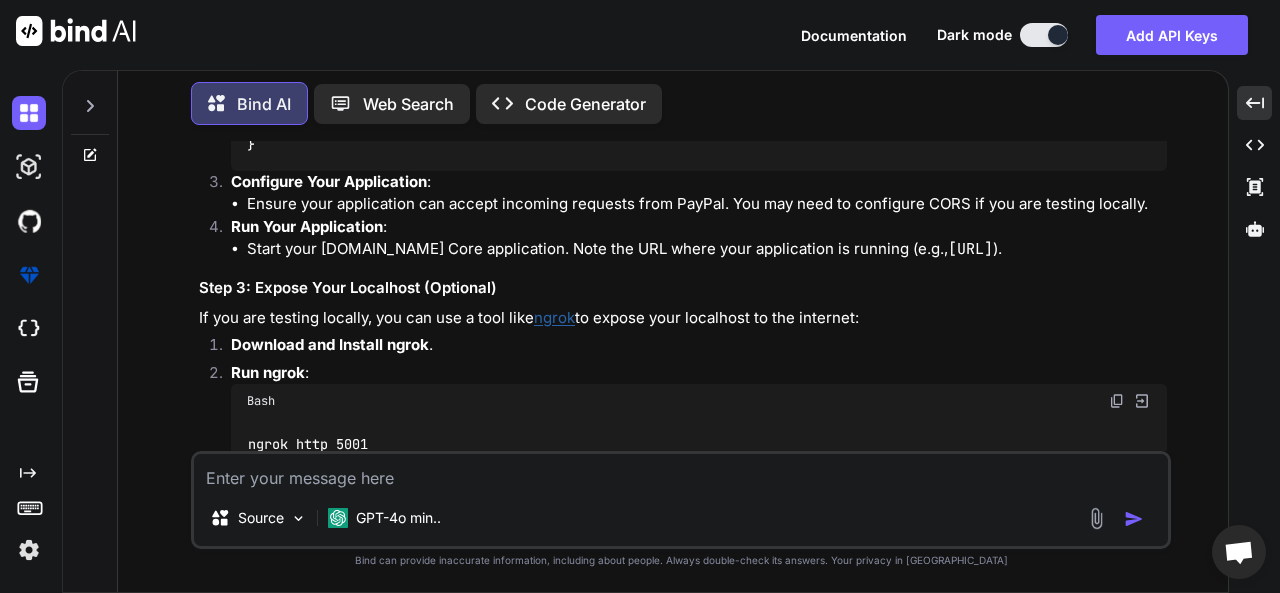 scroll, scrollTop: 2869, scrollLeft: 0, axis: vertical 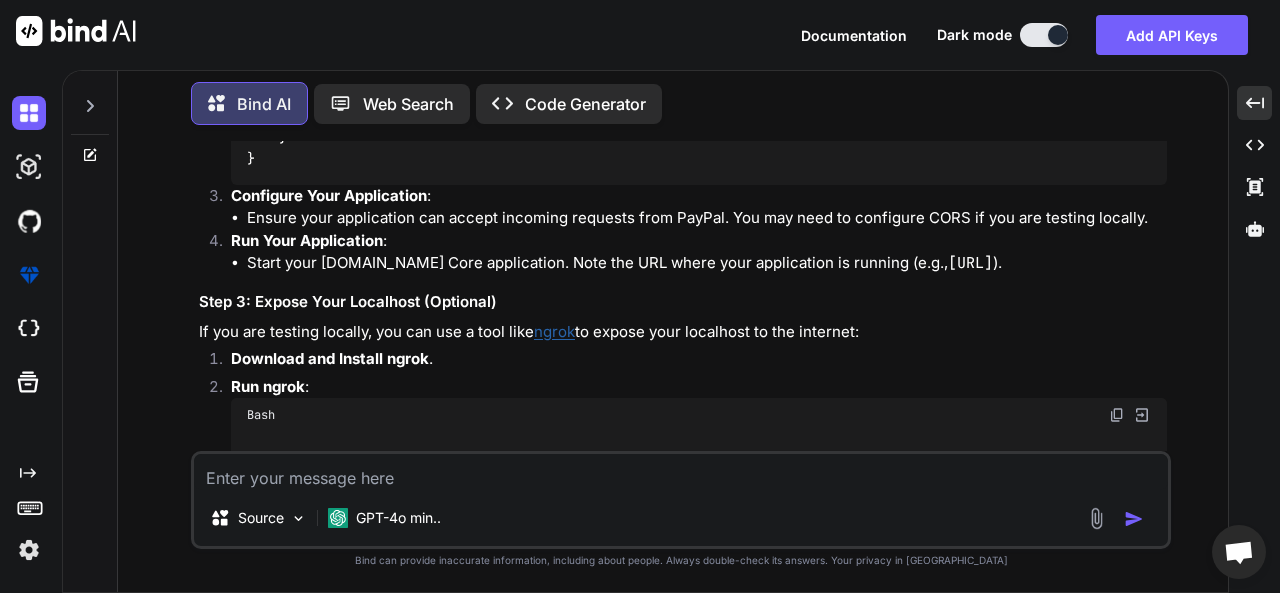 drag, startPoint x: 767, startPoint y: 260, endPoint x: 814, endPoint y: 260, distance: 47 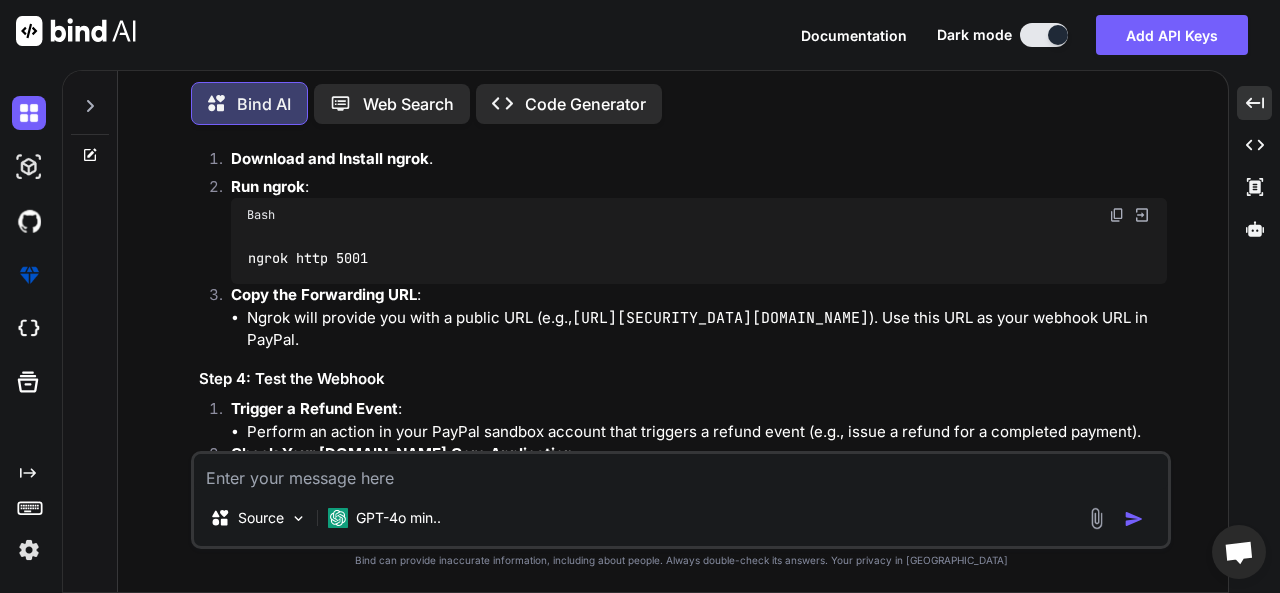 scroll, scrollTop: 2969, scrollLeft: 0, axis: vertical 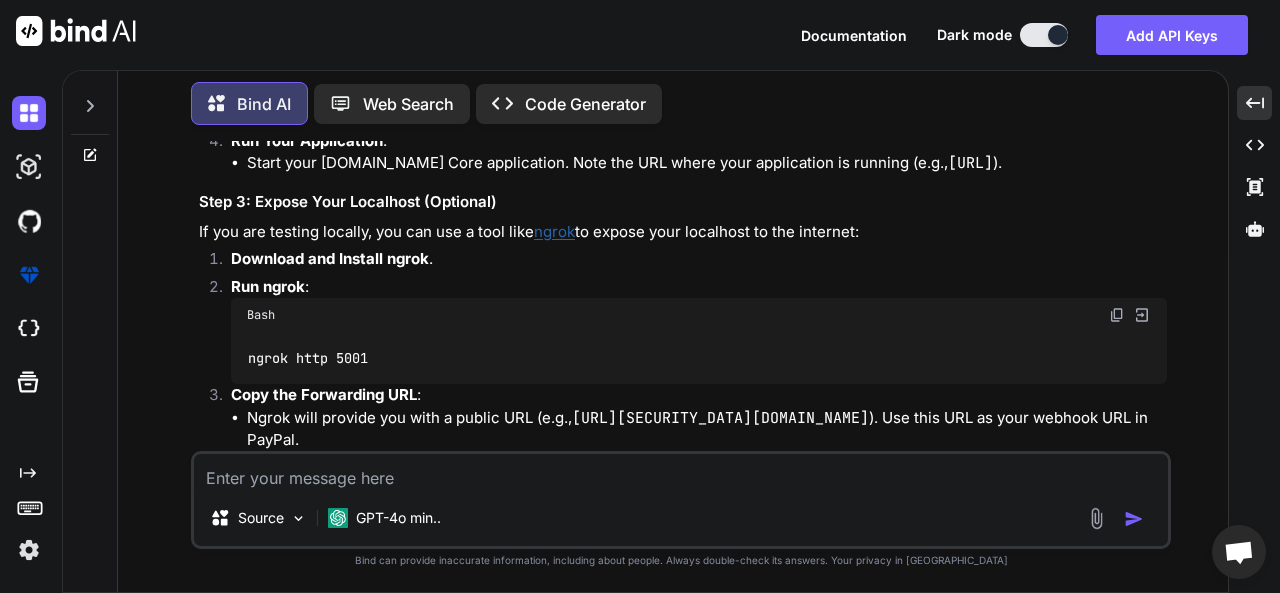 drag, startPoint x: 291, startPoint y: 222, endPoint x: 652, endPoint y: 221, distance: 361.00137 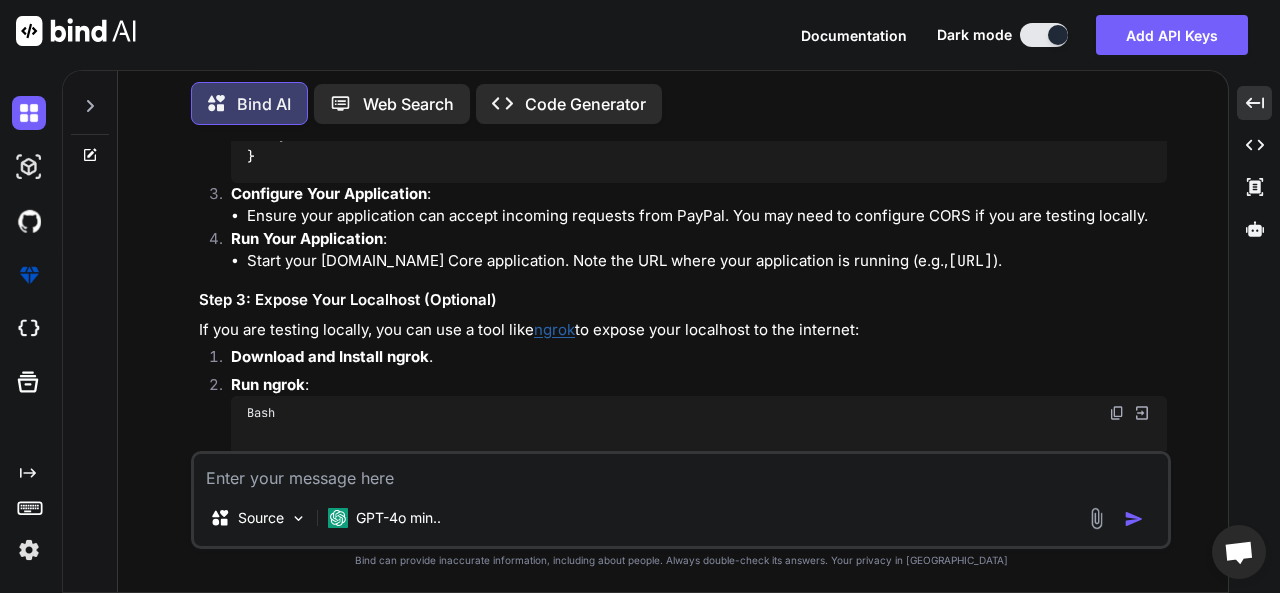 scroll, scrollTop: 2869, scrollLeft: 0, axis: vertical 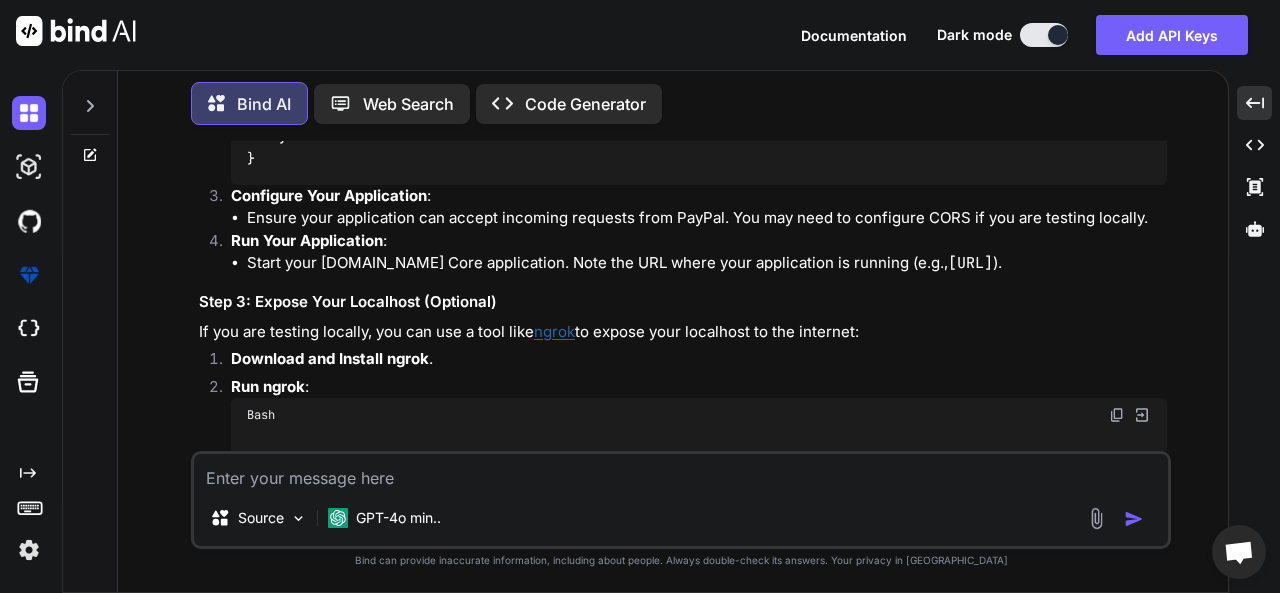 click on "[FromBody]  dynamic  payload" at bounding box center [823, -5] 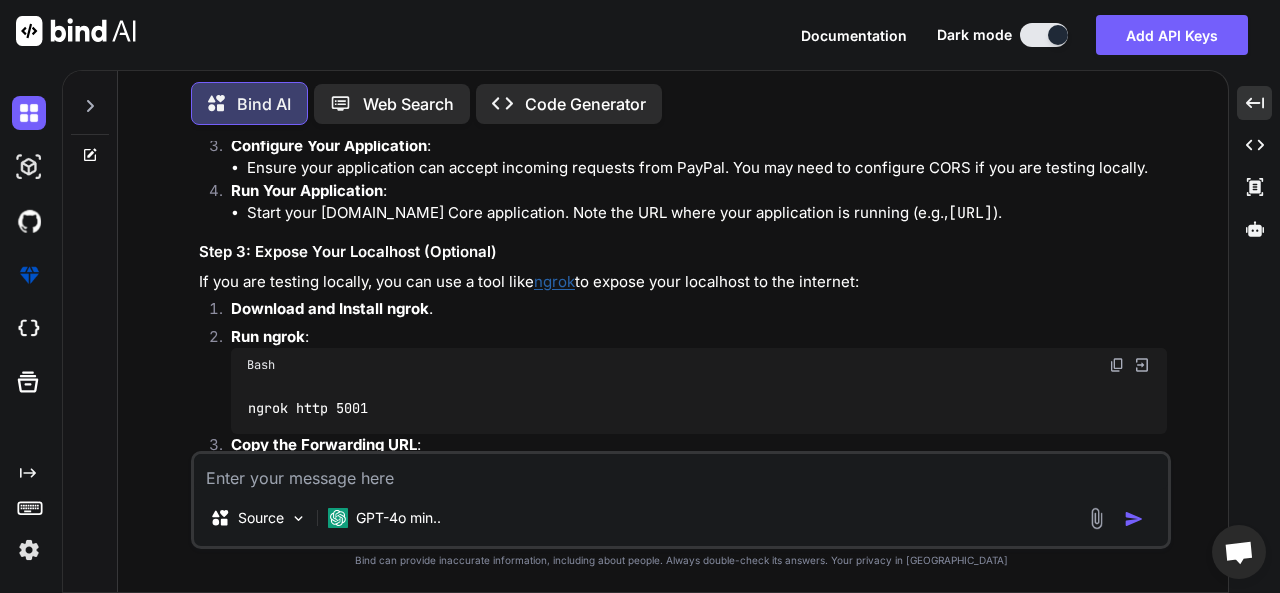 scroll, scrollTop: 2969, scrollLeft: 0, axis: vertical 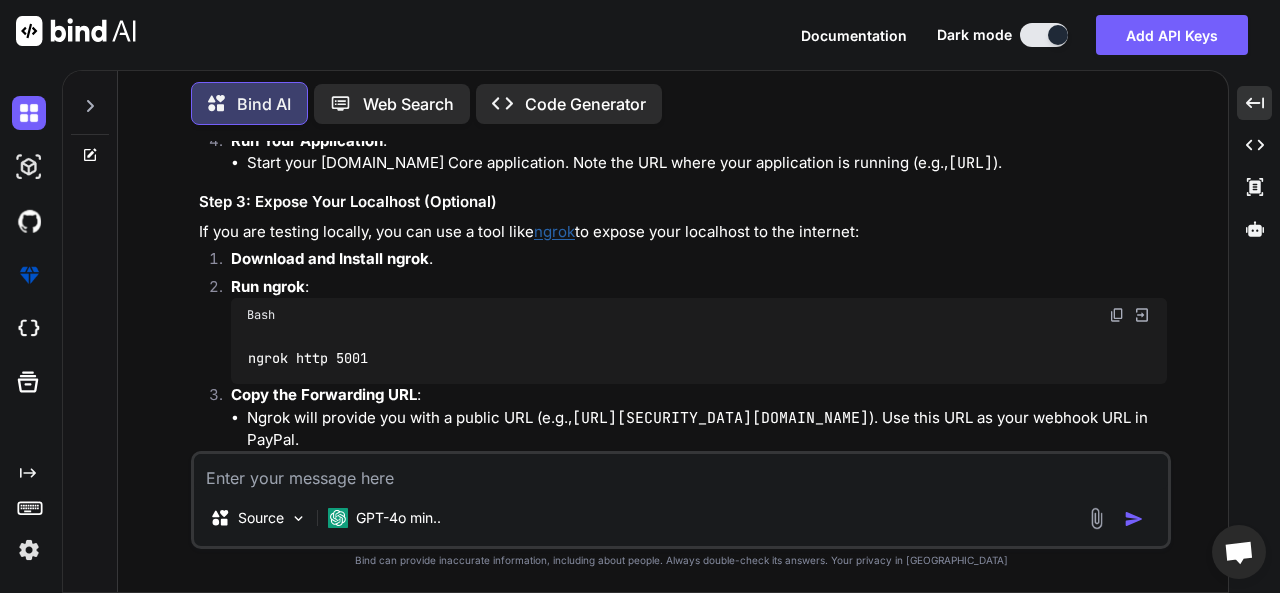 drag, startPoint x: 272, startPoint y: 227, endPoint x: 632, endPoint y: 232, distance: 360.03473 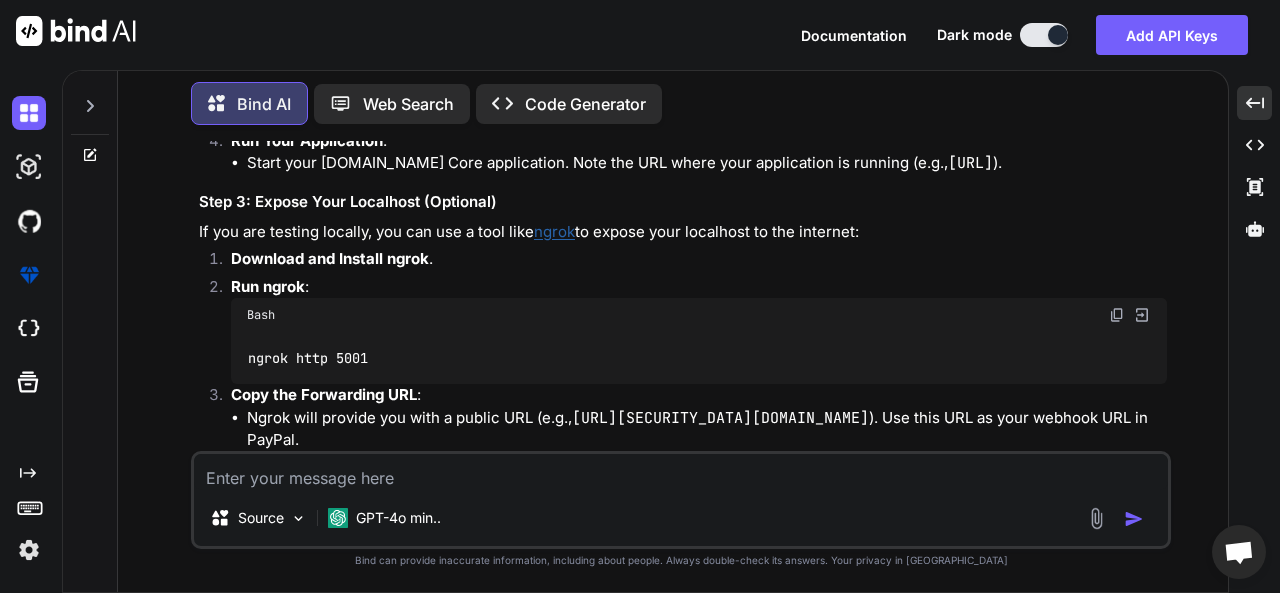 click on "using  Microsoft.AspNetCore.Mvc;
using  System.Threading.Tasks;
[ Route( "api/[controller]" ) ]
[ ApiController ]
public   class   WebhookController  :  ControllerBase
{
[ HttpPost ]
public   async  Task<IActionResult>  ReceiveWebhook ( [FromBody]  dynamic  payload )
{
// Log the payload or process it as needed
var  eventType = payload?.event_type;
if  (eventType ==  "PAYMENT.REFUND.COMPLETED" )
{
// Handle refund completed event
Console.WriteLine( "Refund completed: "  + payload);
}
else   if  (eventType ==  "PAYMENT.REFUND.DENIED" )
{
// [PERSON_NAME] refund denied event
Console.WriteLine( "Refund denied: "  + payload);
}
// Return a 200 OK response to acknowledge receipt
return  Ok();
}
}" at bounding box center (699, -65) 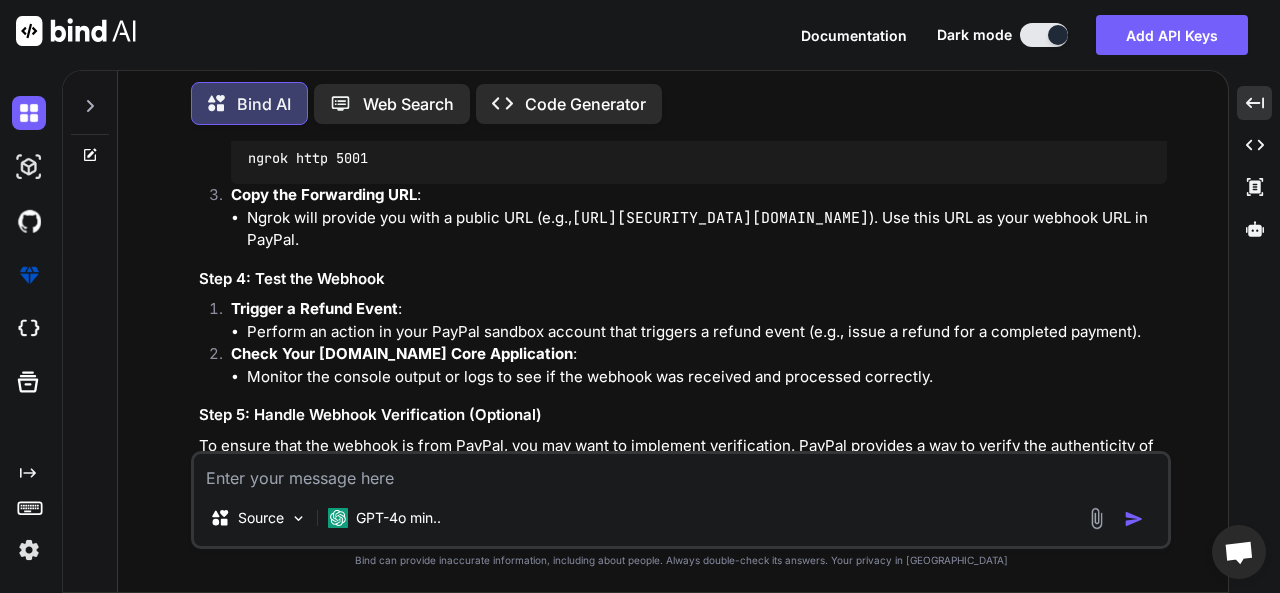 scroll, scrollTop: 2969, scrollLeft: 0, axis: vertical 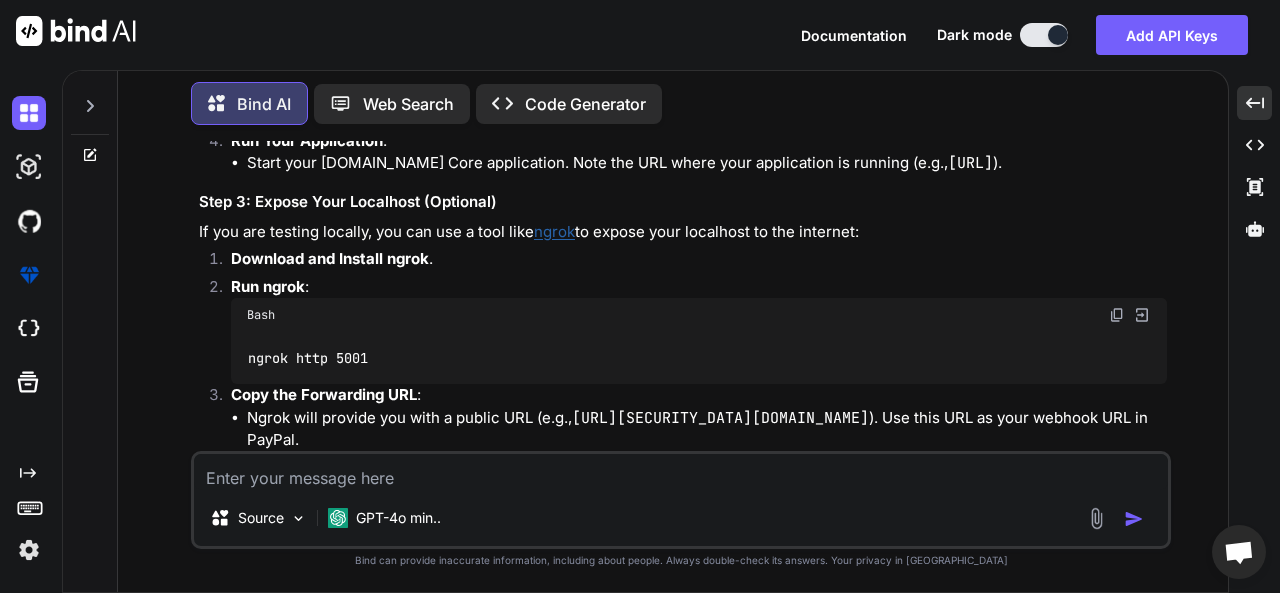 drag, startPoint x: 300, startPoint y: 222, endPoint x: 836, endPoint y: 232, distance: 536.09326 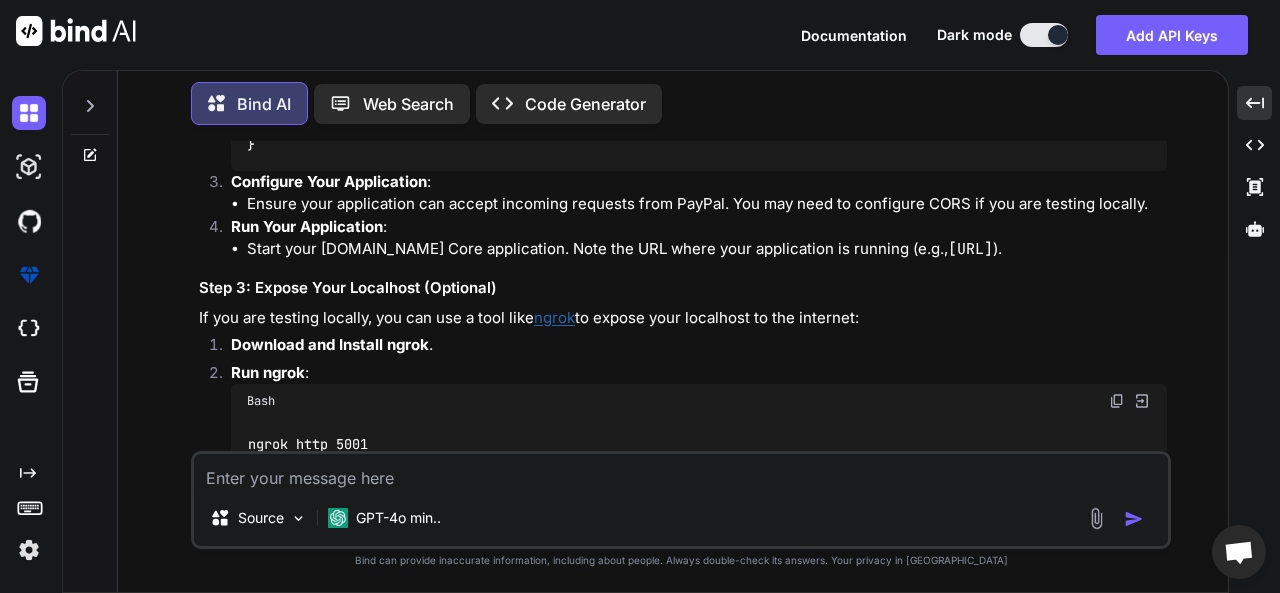 scroll, scrollTop: 3035, scrollLeft: 0, axis: vertical 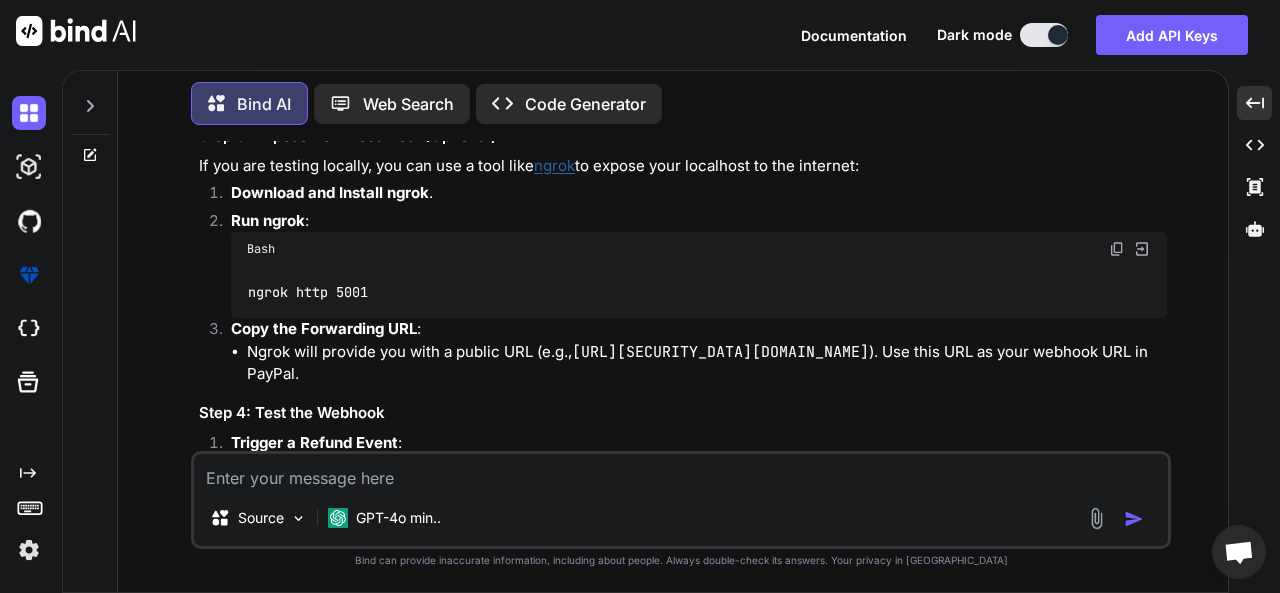drag, startPoint x: 301, startPoint y: 205, endPoint x: 832, endPoint y: 214, distance: 531.0763 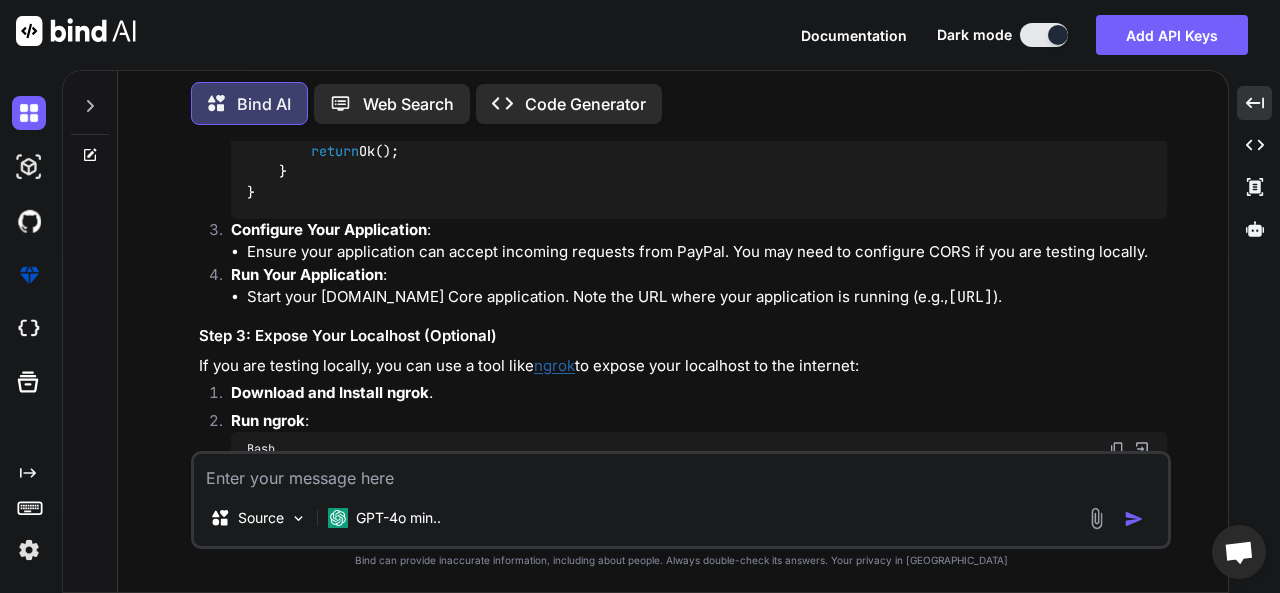 scroll, scrollTop: 2935, scrollLeft: 0, axis: vertical 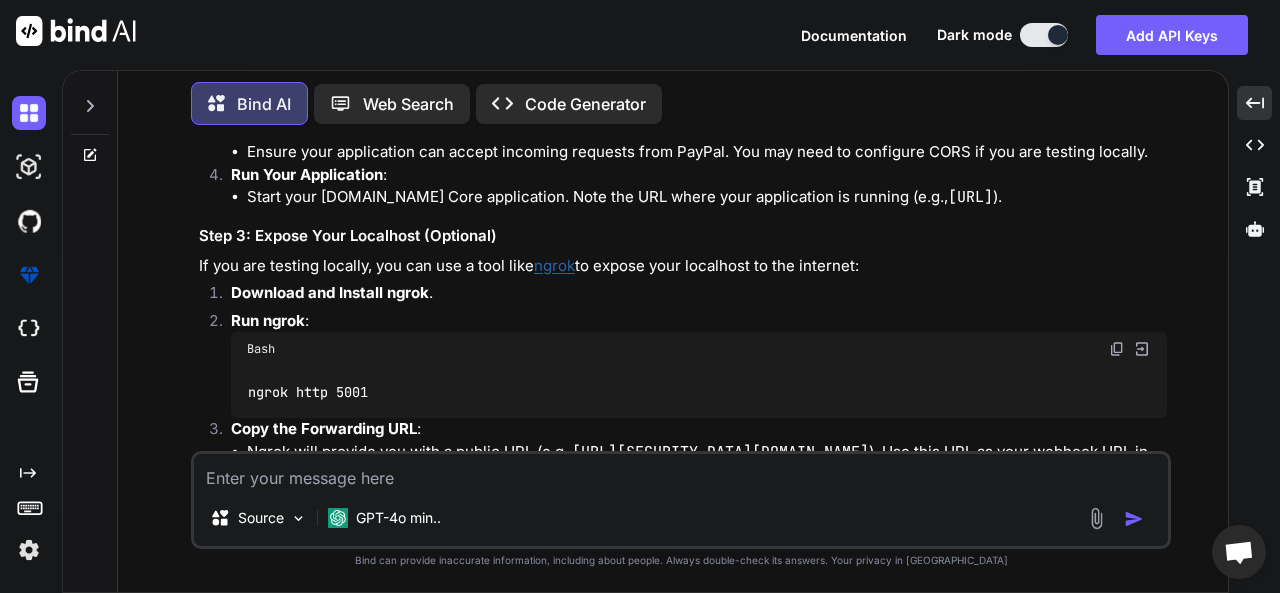 click on "using  Microsoft.AspNetCore.Mvc;
using  System.Threading.Tasks;
[ Route( "api/[controller]" ) ]
[ ApiController ]
public   class   WebhookController  :  ControllerBase
{
[ HttpPost ]
public   async  Task<IActionResult>  ReceiveWebhook ( [FromBody]  dynamic  payload )
{
// Log the payload or process it as needed
var  eventType = payload?.event_type;
if  (eventType ==  "PAYMENT.REFUND.COMPLETED" )
{
// Handle refund completed event
Console.WriteLine( "Refund completed: "  + payload);
}
else   if  (eventType ==  "PAYMENT.REFUND.DENIED" )
{
// [PERSON_NAME] refund denied event
Console.WriteLine( "Refund denied: "  + payload);
}
// Return a 200 OK response to acknowledge receipt
return  Ok();
}
}" at bounding box center [699, -31] 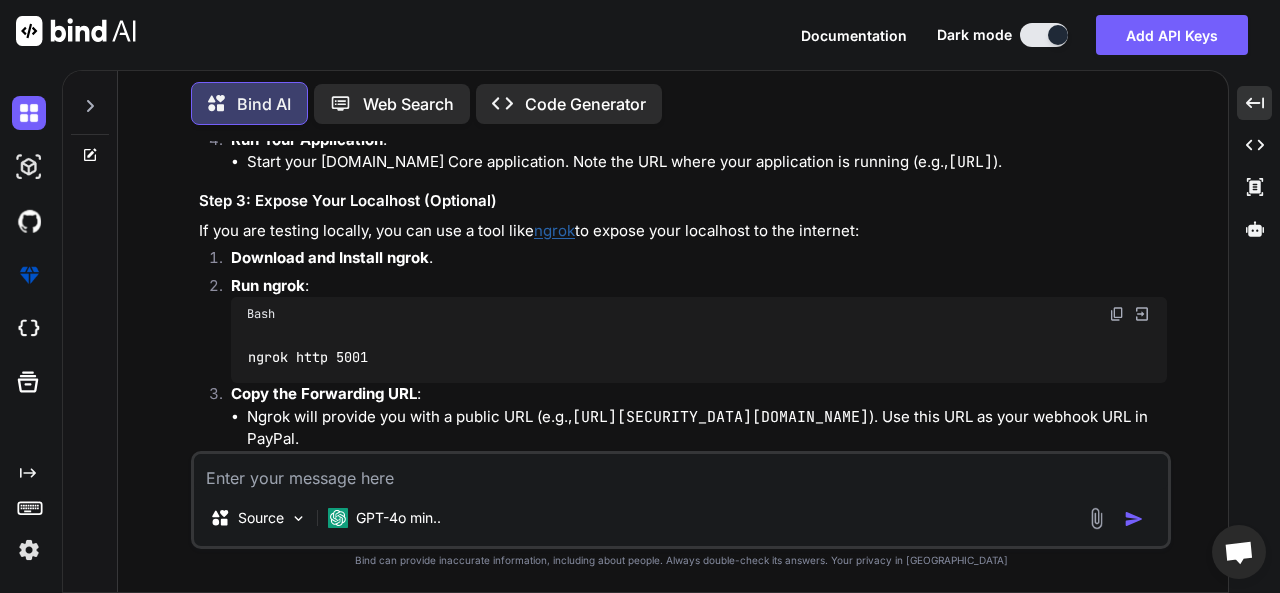scroll, scrollTop: 2935, scrollLeft: 0, axis: vertical 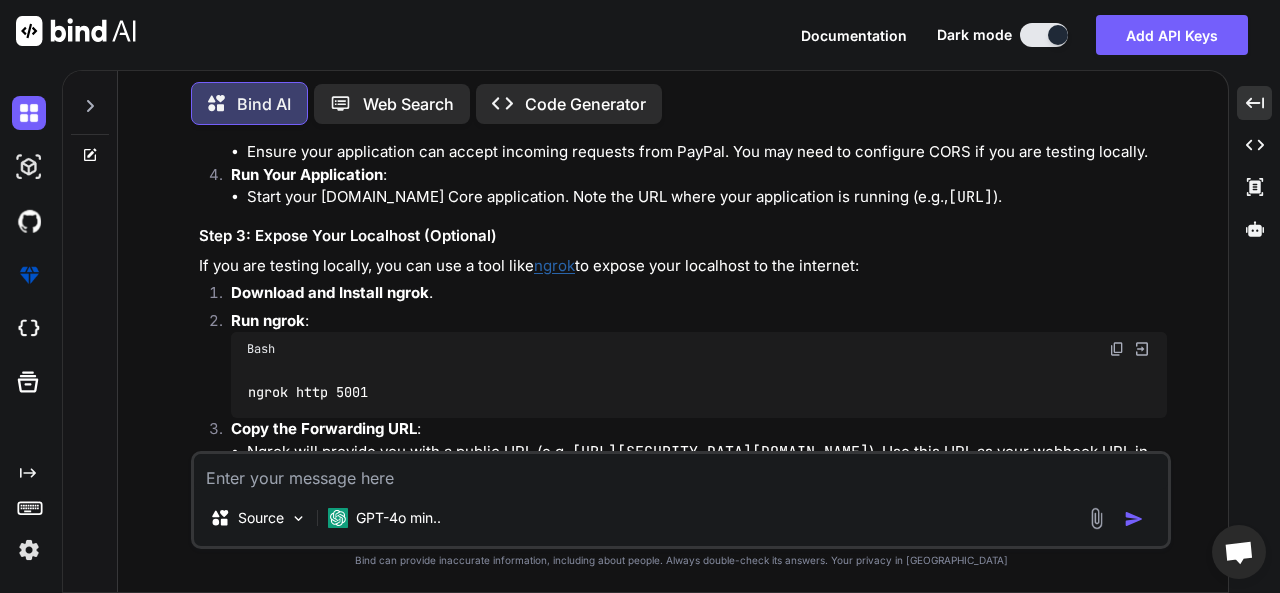 drag, startPoint x: 765, startPoint y: 195, endPoint x: 891, endPoint y: 198, distance: 126.035706 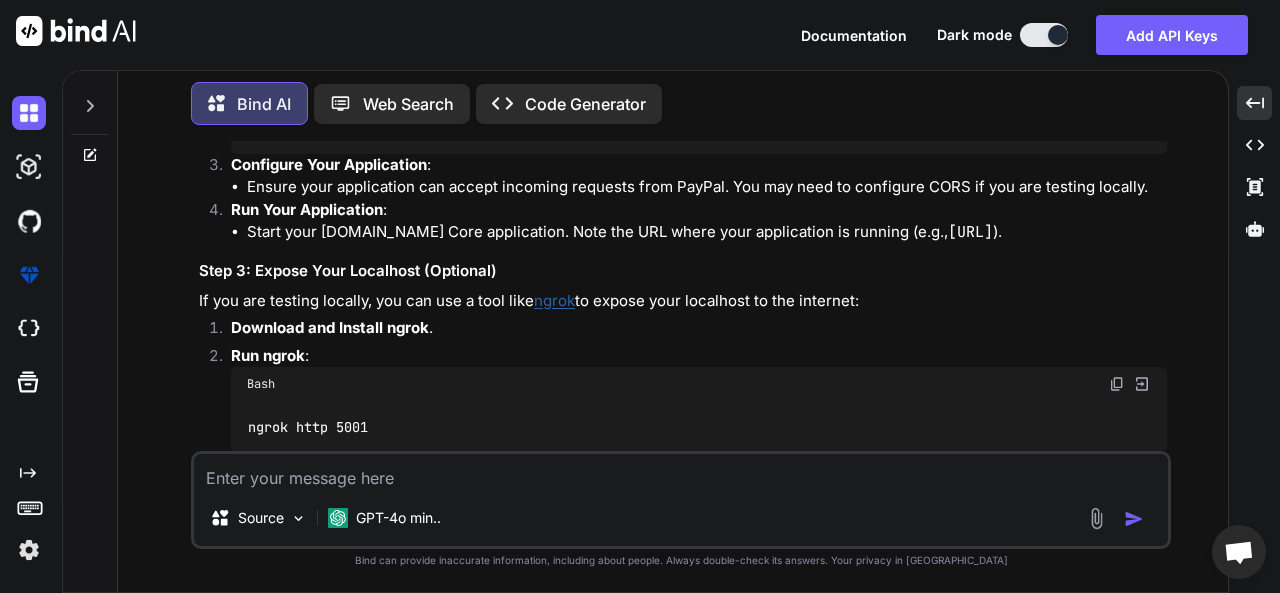 scroll, scrollTop: 2935, scrollLeft: 0, axis: vertical 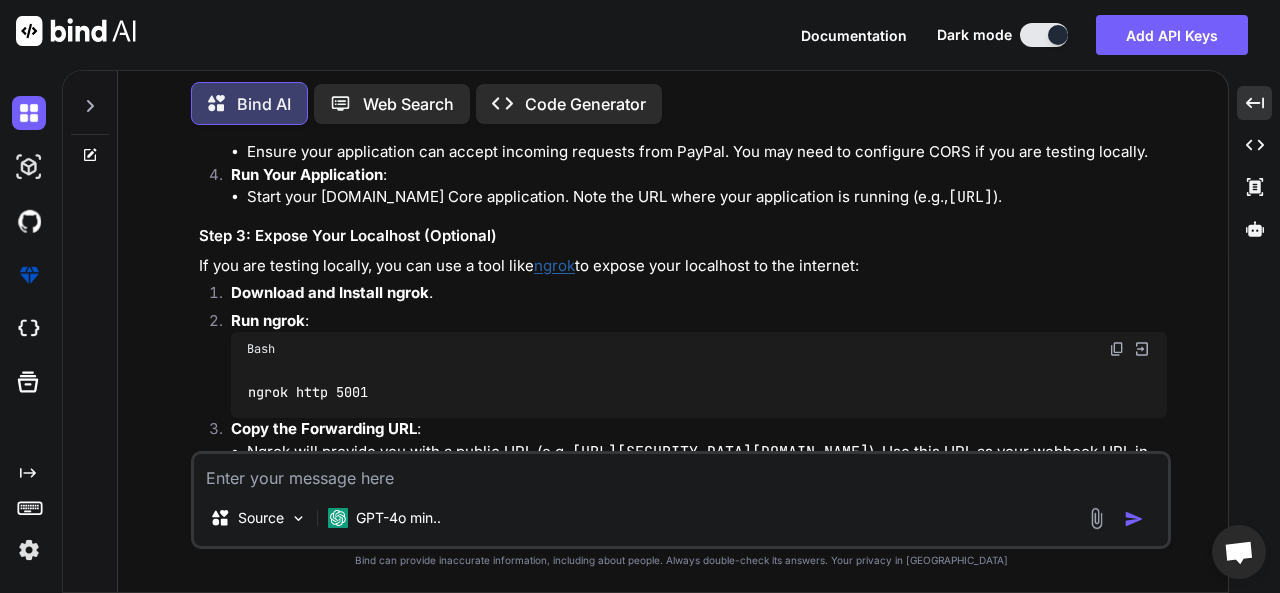 click on "using  Microsoft.AspNetCore.Mvc;
using  System.Threading.Tasks;
[ Route( "api/[controller]" ) ]
[ ApiController ]
public   class   WebhookController  :  ControllerBase
{
[ HttpPost ]
public   async  Task<IActionResult>  ReceiveWebhook ( [FromBody]  dynamic  payload )
{
// Log the payload or process it as needed
var  eventType = payload?.event_type;
if  (eventType ==  "PAYMENT.REFUND.COMPLETED" )
{
// Handle refund completed event
Console.WriteLine( "Refund completed: "  + payload);
}
else   if  (eventType ==  "PAYMENT.REFUND.DENIED" )
{
// [PERSON_NAME] refund denied event
Console.WriteLine( "Refund denied: "  + payload);
}
// Return a 200 OK response to acknowledge receipt
return  Ok();
}
}" at bounding box center (759, -31) 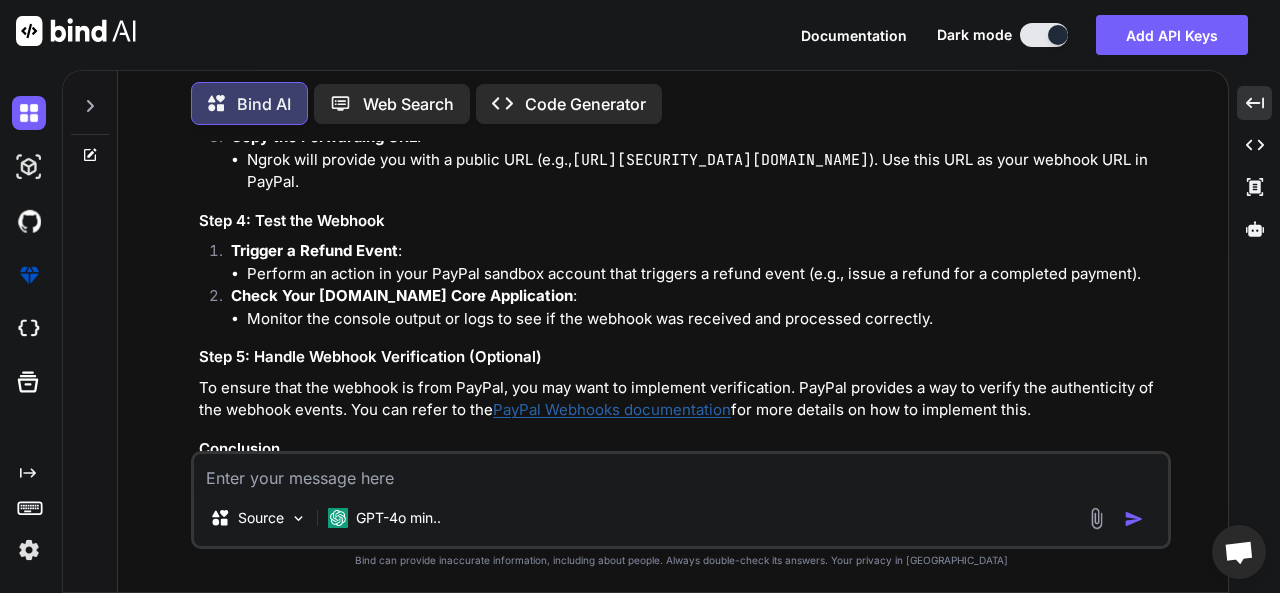 scroll, scrollTop: 3235, scrollLeft: 0, axis: vertical 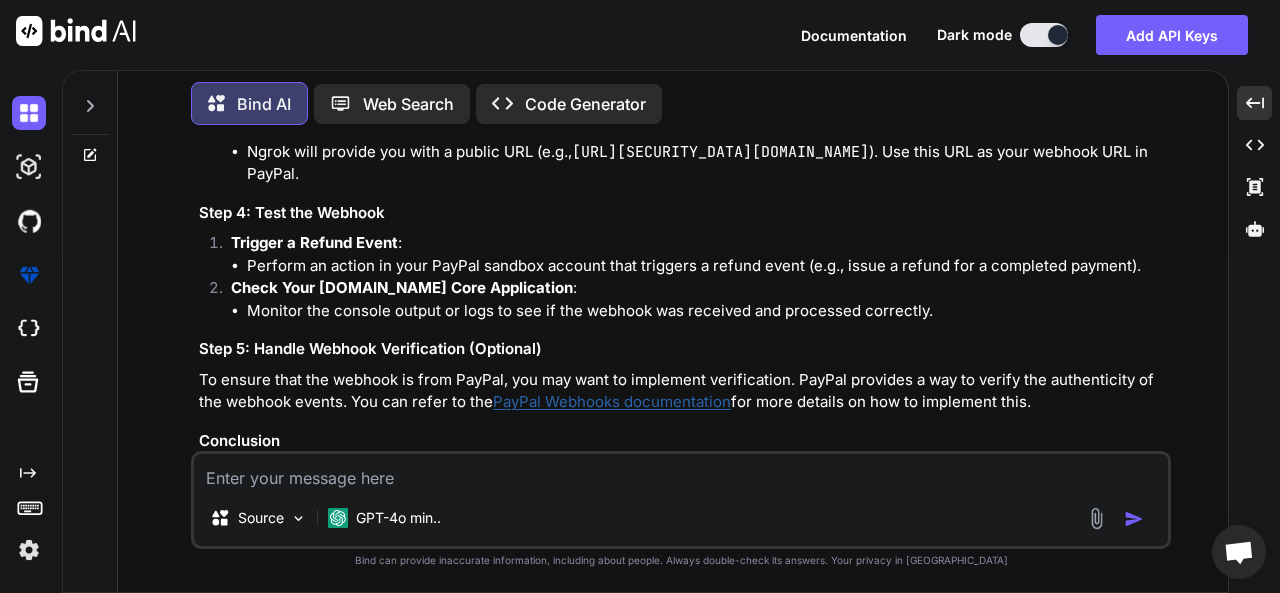 drag, startPoint x: 279, startPoint y: 174, endPoint x: 790, endPoint y: 269, distance: 519.75574 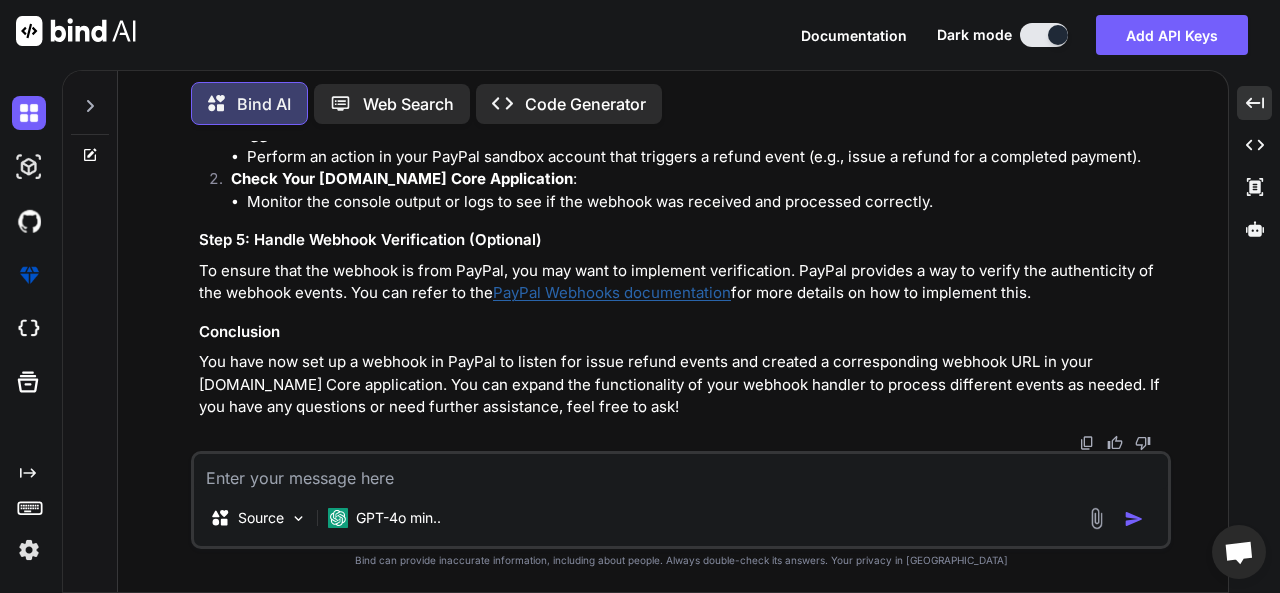 scroll, scrollTop: 3835, scrollLeft: 0, axis: vertical 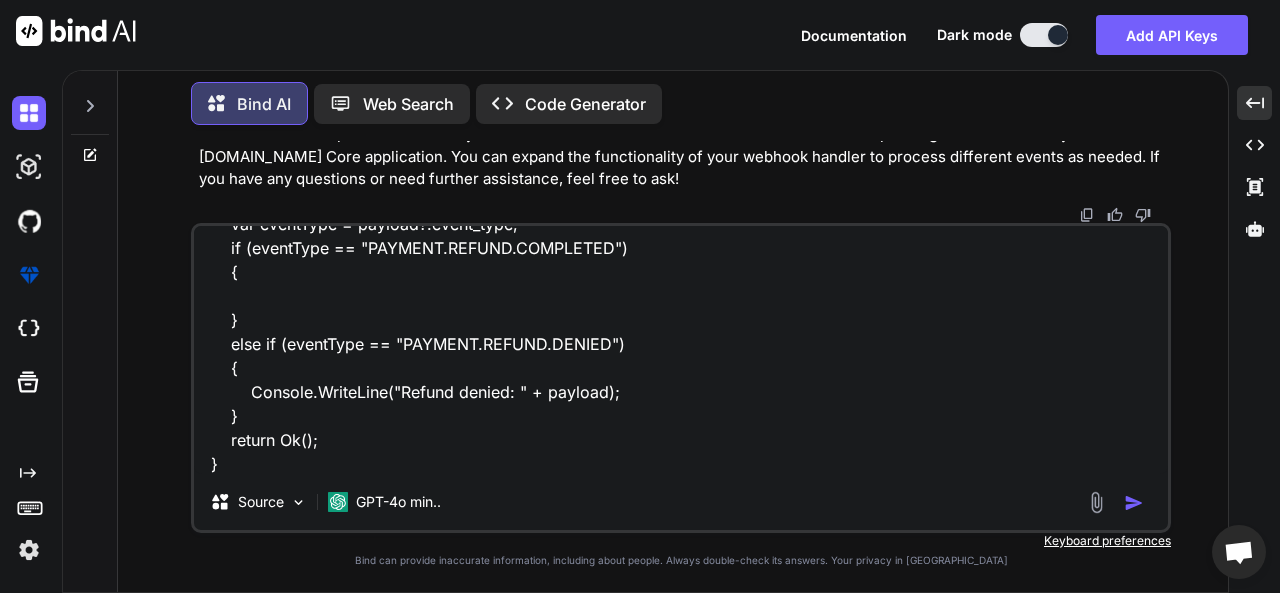type on "x" 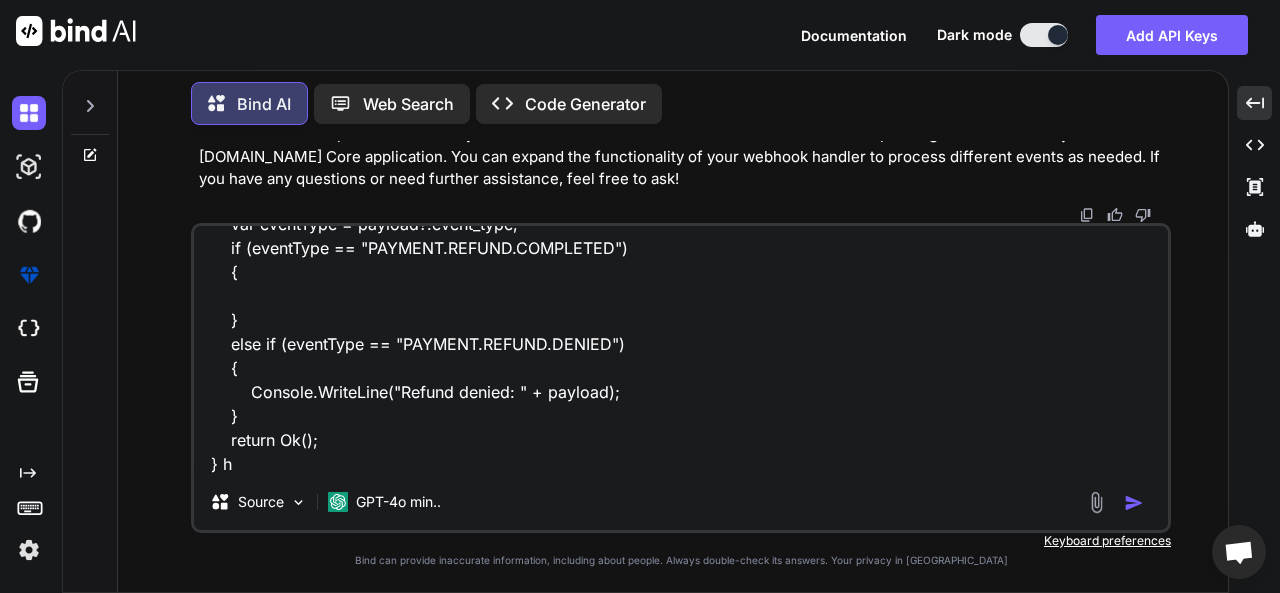 type on "x" 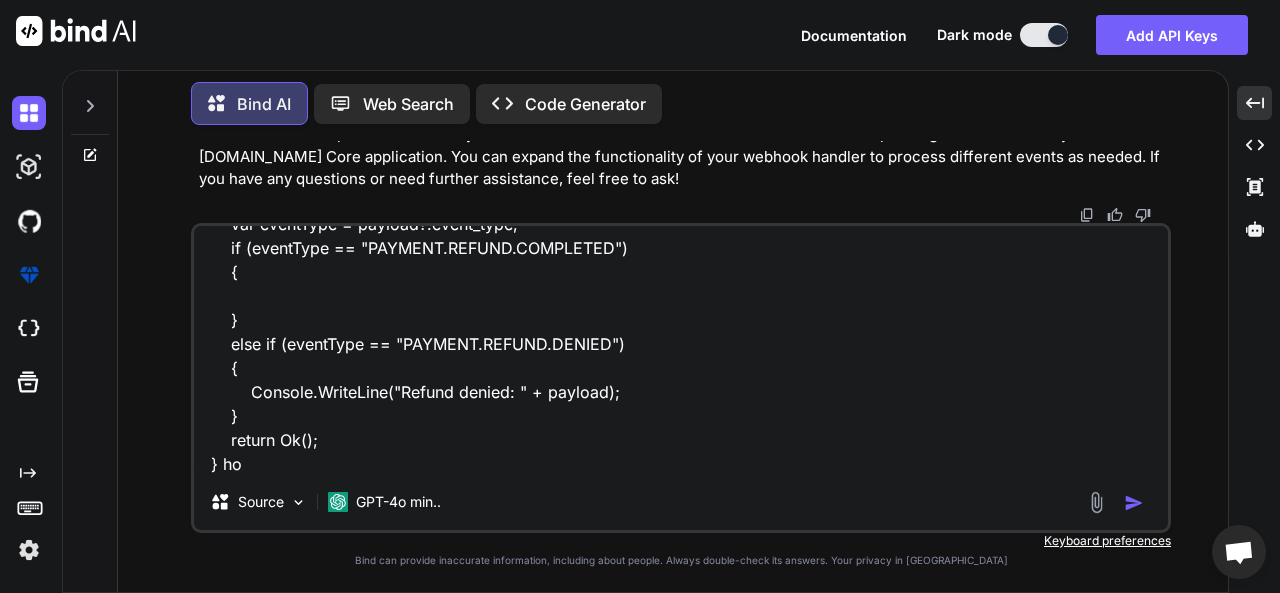 type on "x" 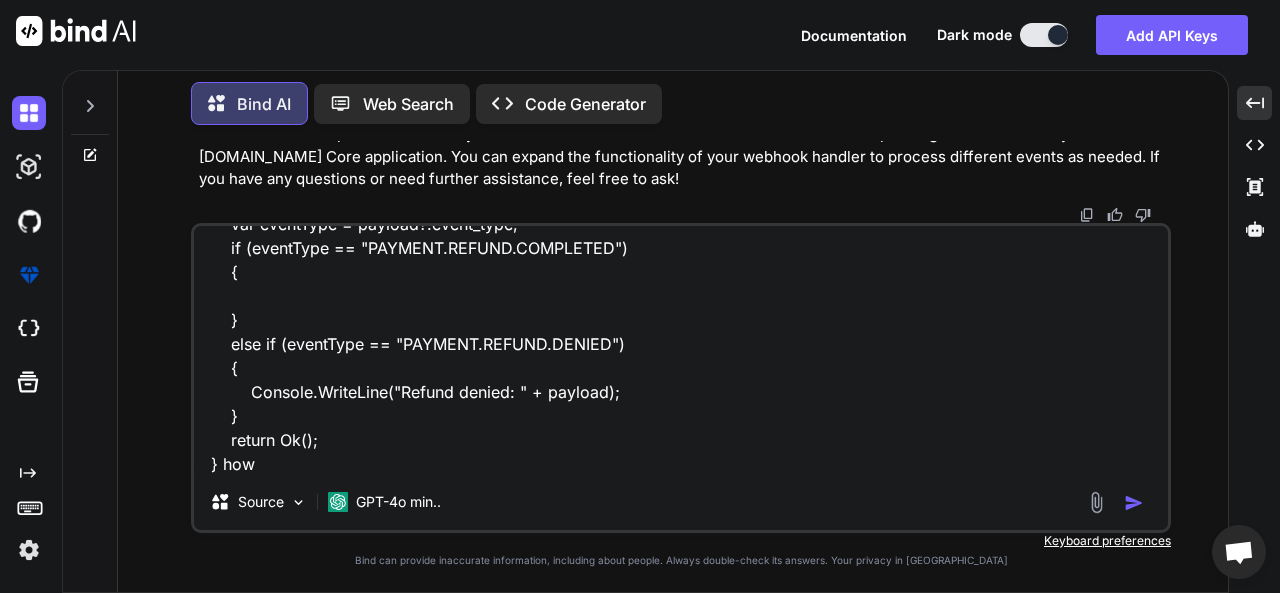 type on "x" 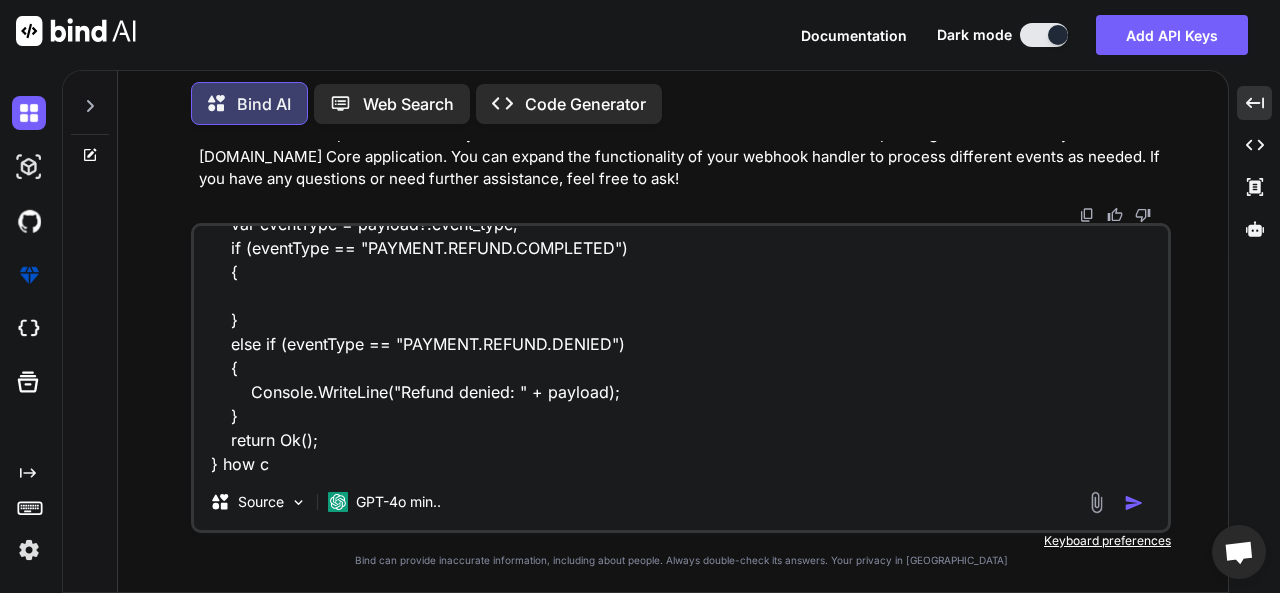type on "x" 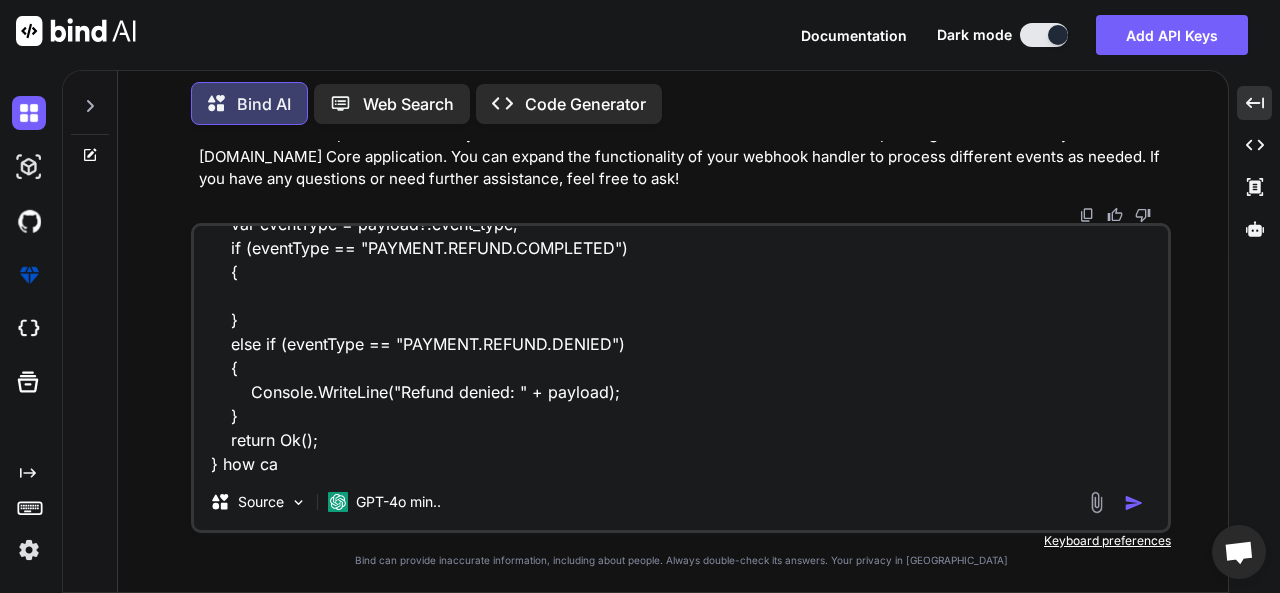 type on "x" 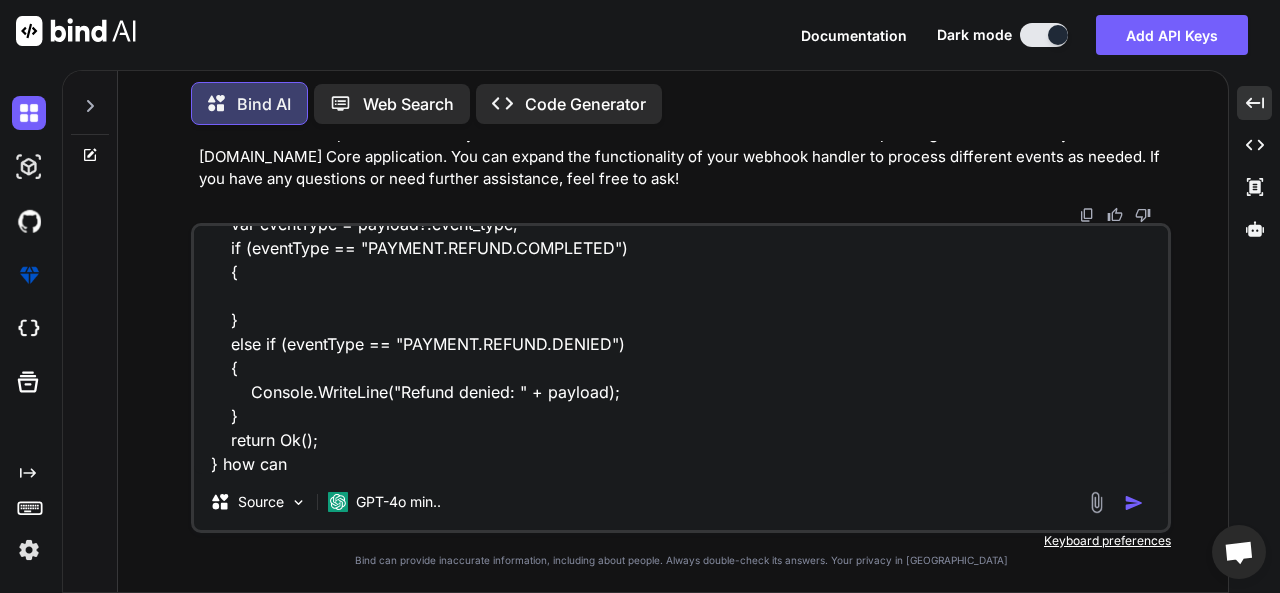 type on "x" 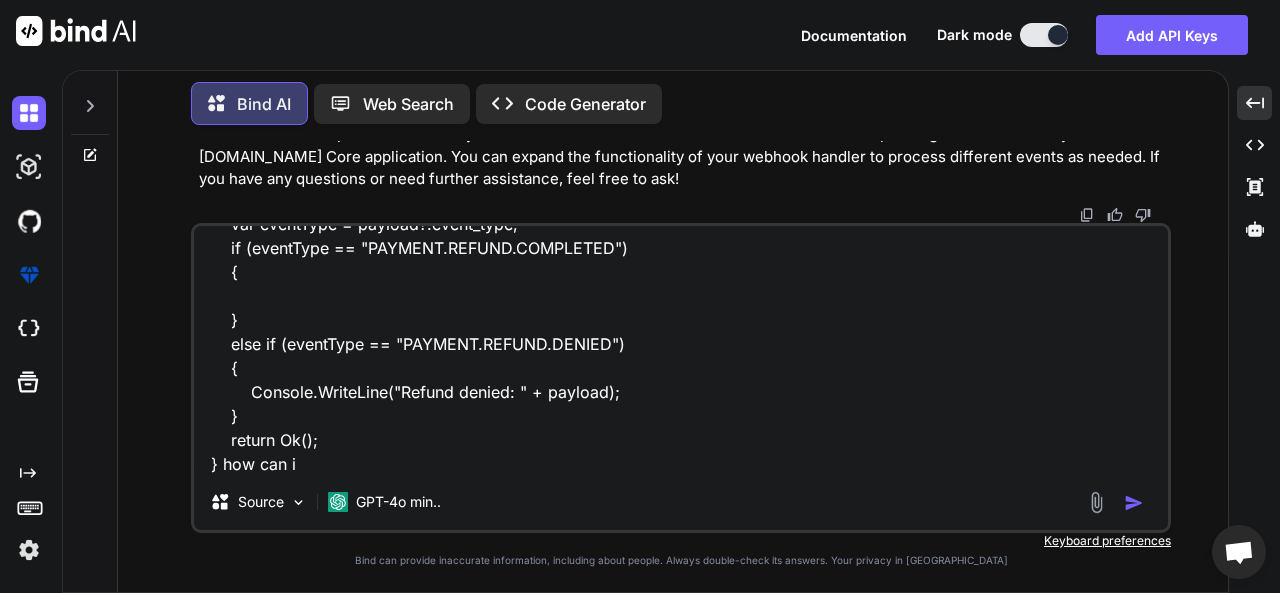 type on "x" 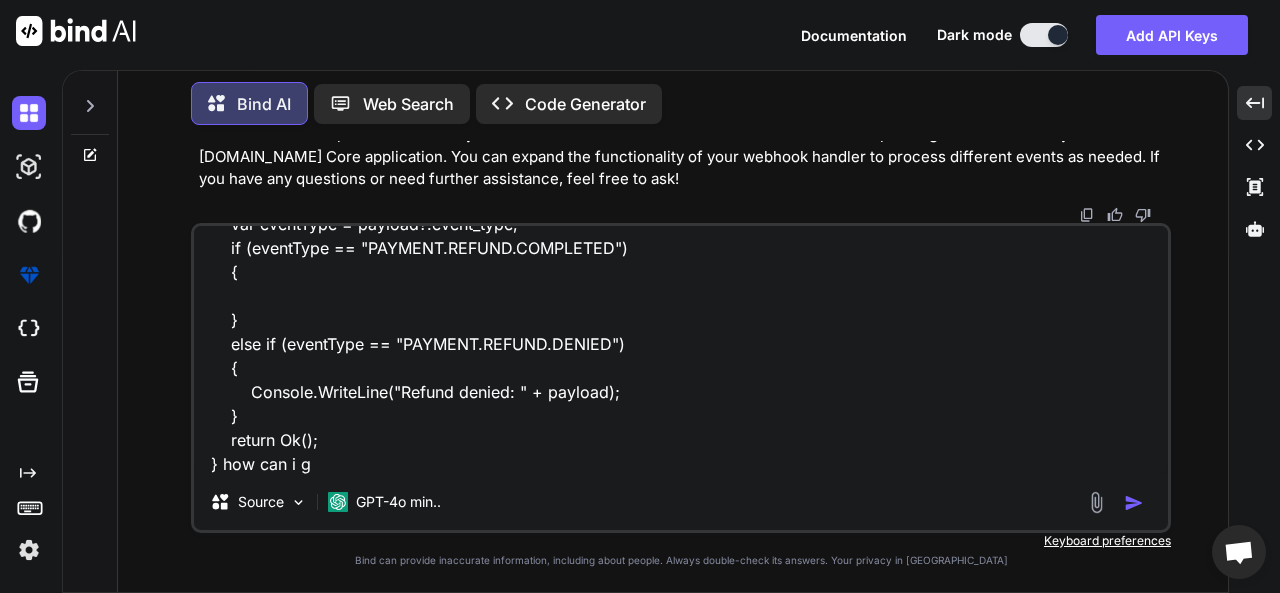 type on "x" 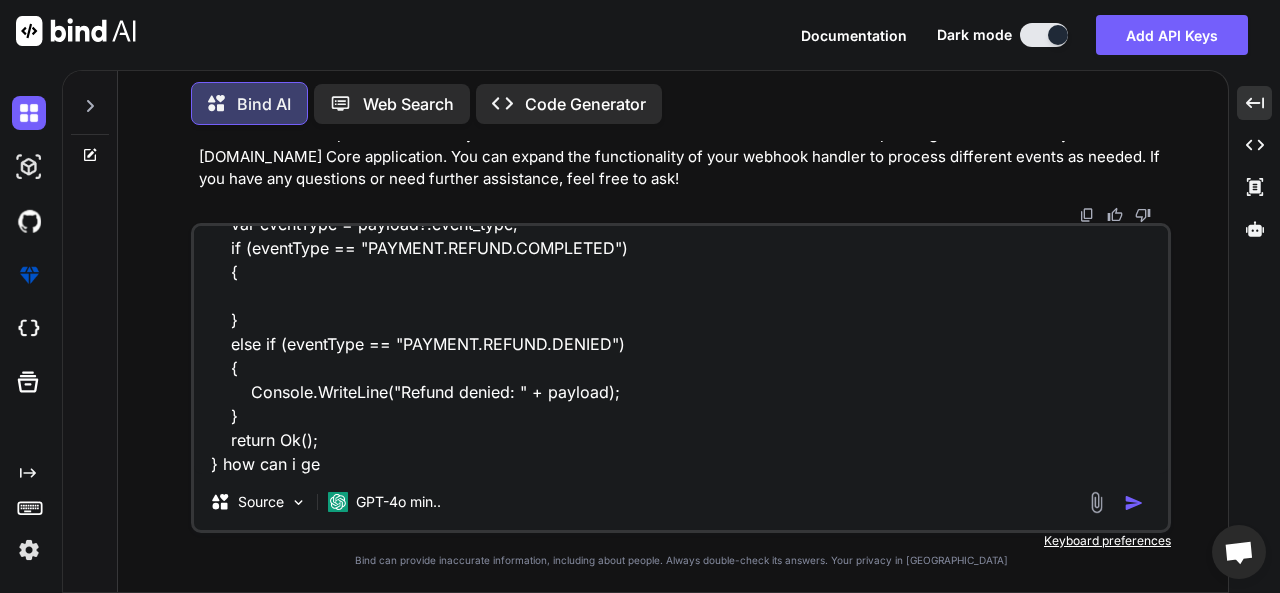 type on "x" 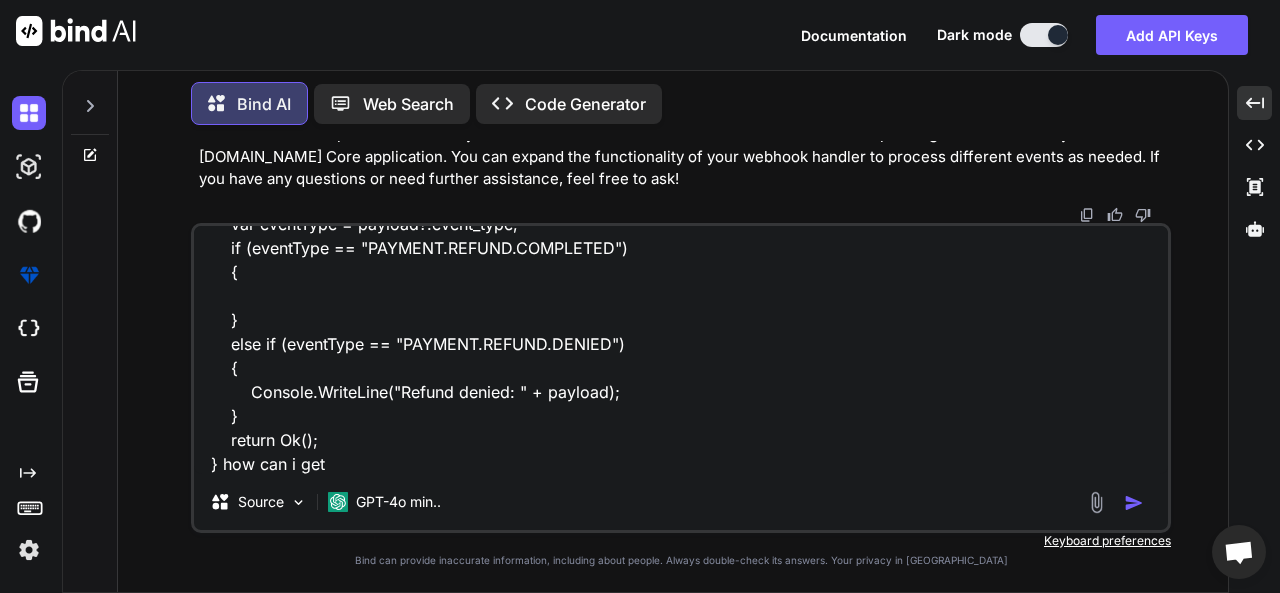 type on "x" 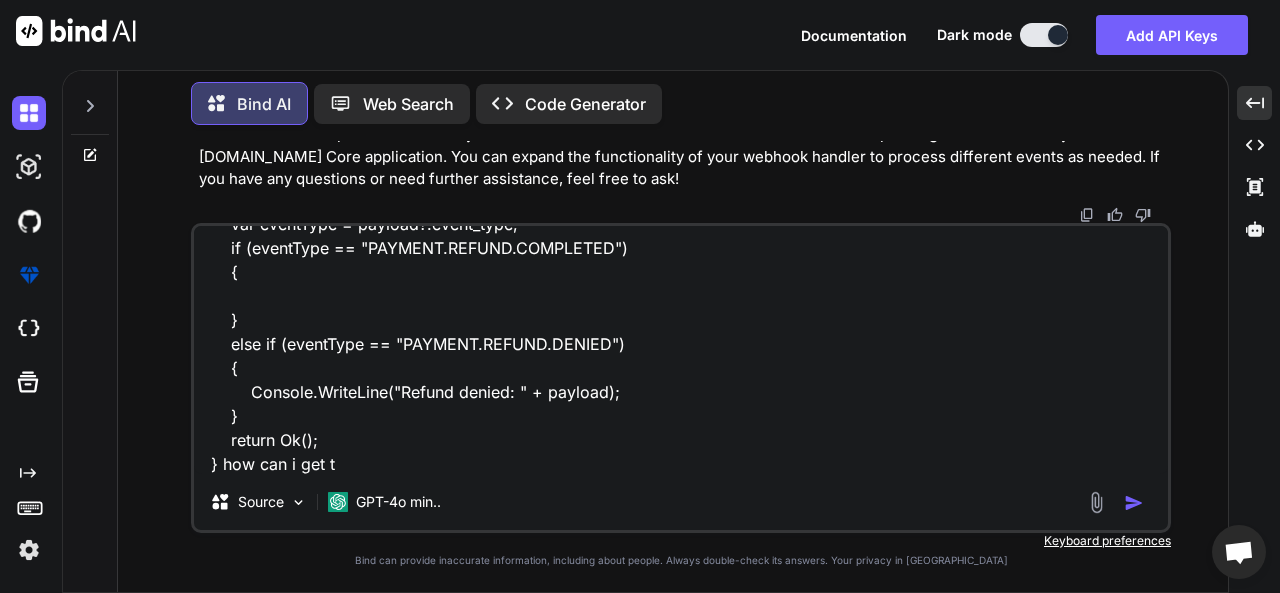 type on "x" 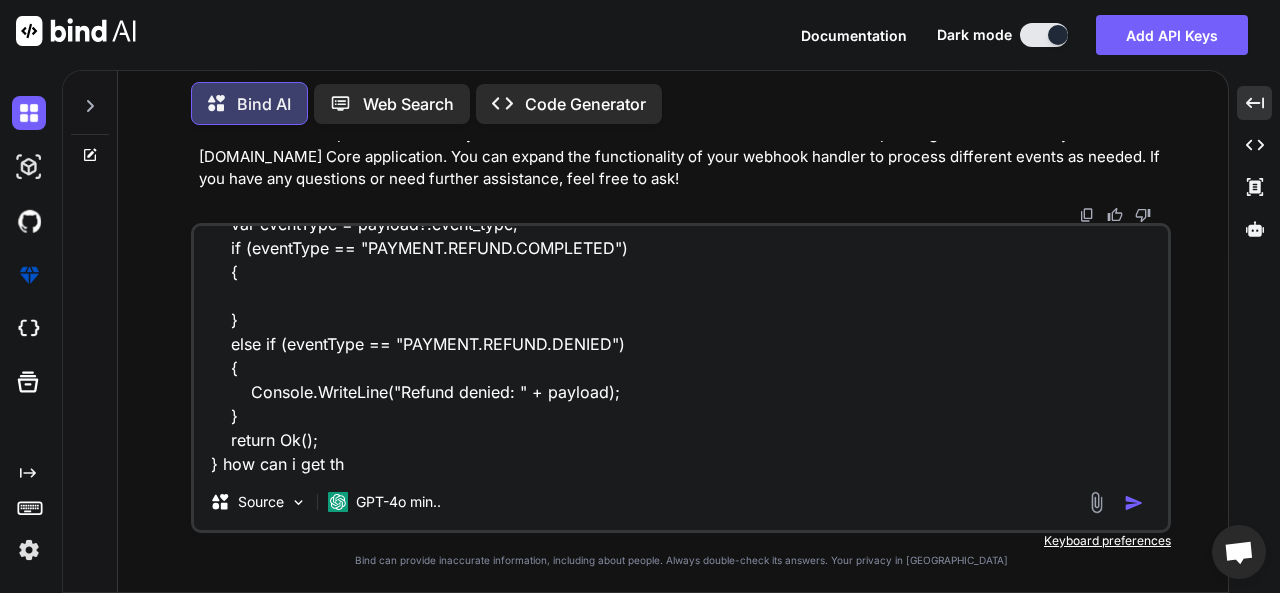 type on "x" 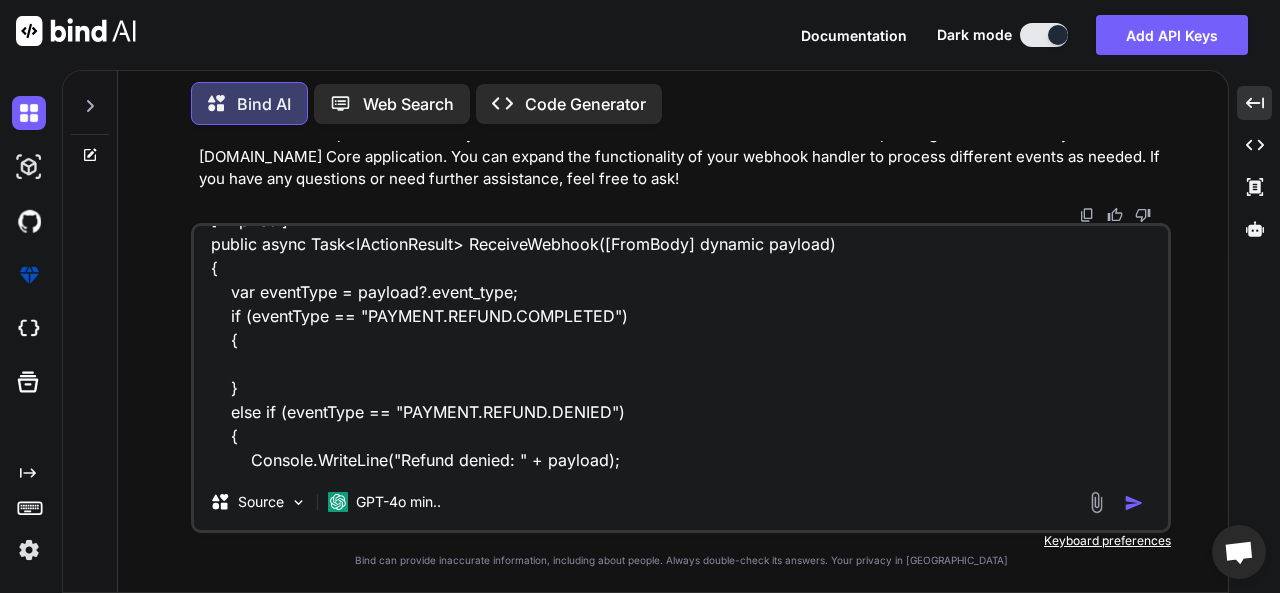 scroll, scrollTop: 0, scrollLeft: 0, axis: both 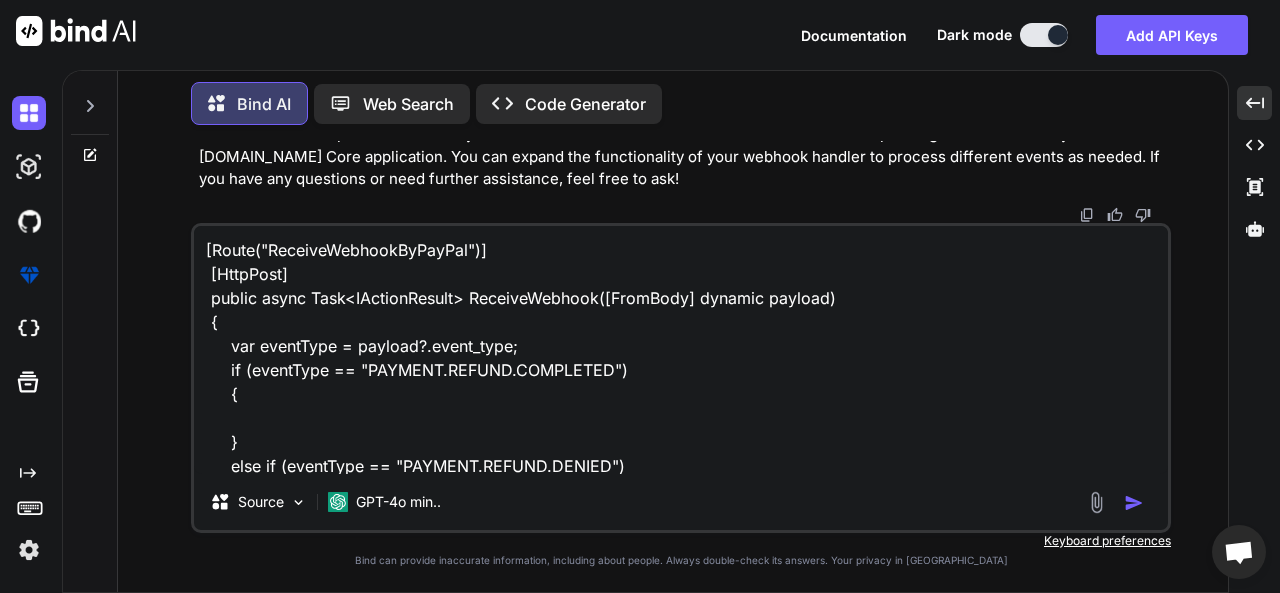 click on "[Route("ReceiveWebhookByPayPal")]
[HttpPost]
public async Task<IActionResult> ReceiveWebhook([FromBody] dynamic payload)
{
var eventType = payload?.event_type;
if (eventType == "PAYMENT.REFUND.COMPLETED")
{
}
else if (eventType == "PAYMENT.REFUND.DENIED")
{
Console.WriteLine("Refund denied: " + payload);
}
return Ok();
} how can i get the" at bounding box center [681, 350] 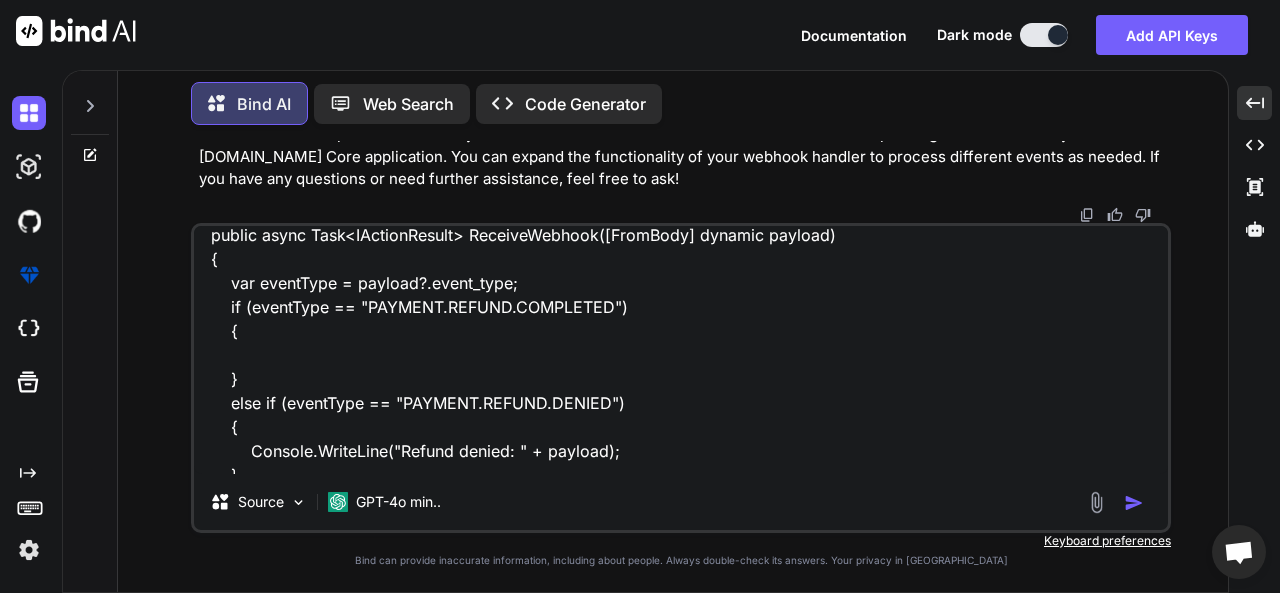 scroll, scrollTop: 124, scrollLeft: 0, axis: vertical 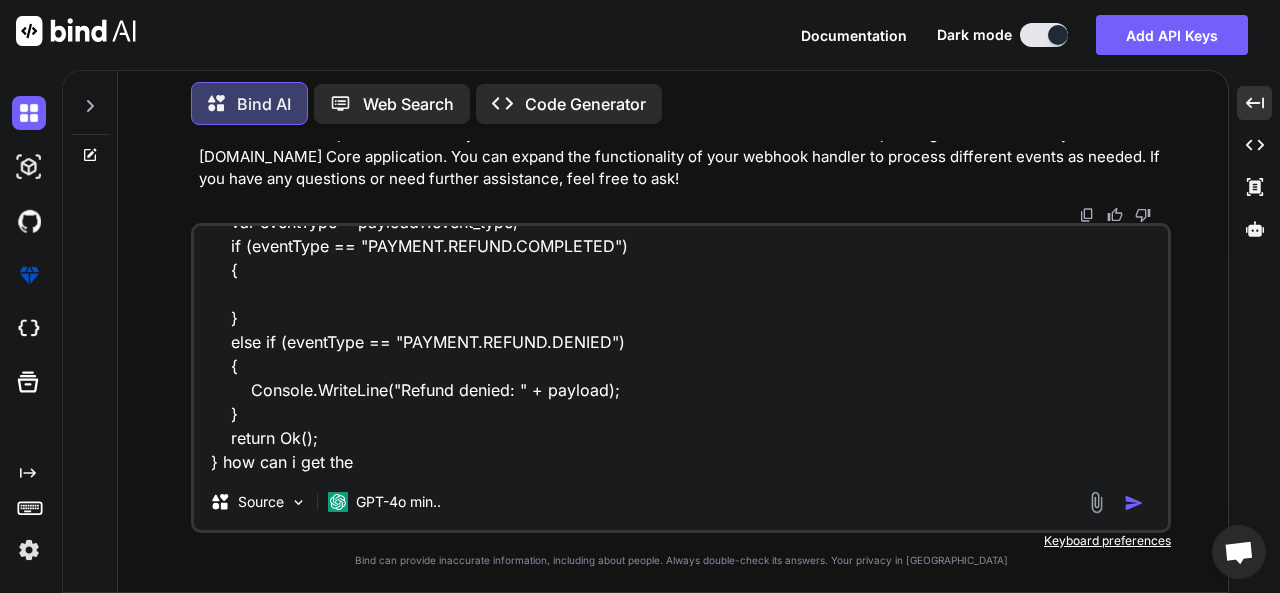 click on "[Route("ReceiveWebhookByPayPal")]
[HttpPost]
public async Task<IActionResult> ReceiveWebhook([FromBody] dynamic payload)
{
var eventType = payload?.event_type;
if (eventType == "PAYMENT.REFUND.COMPLETED")
{
}
else if (eventType == "PAYMENT.REFUND.DENIED")
{
Console.WriteLine("Refund denied: " + payload);
}
return Ok();
} how can i get the" at bounding box center (681, 350) 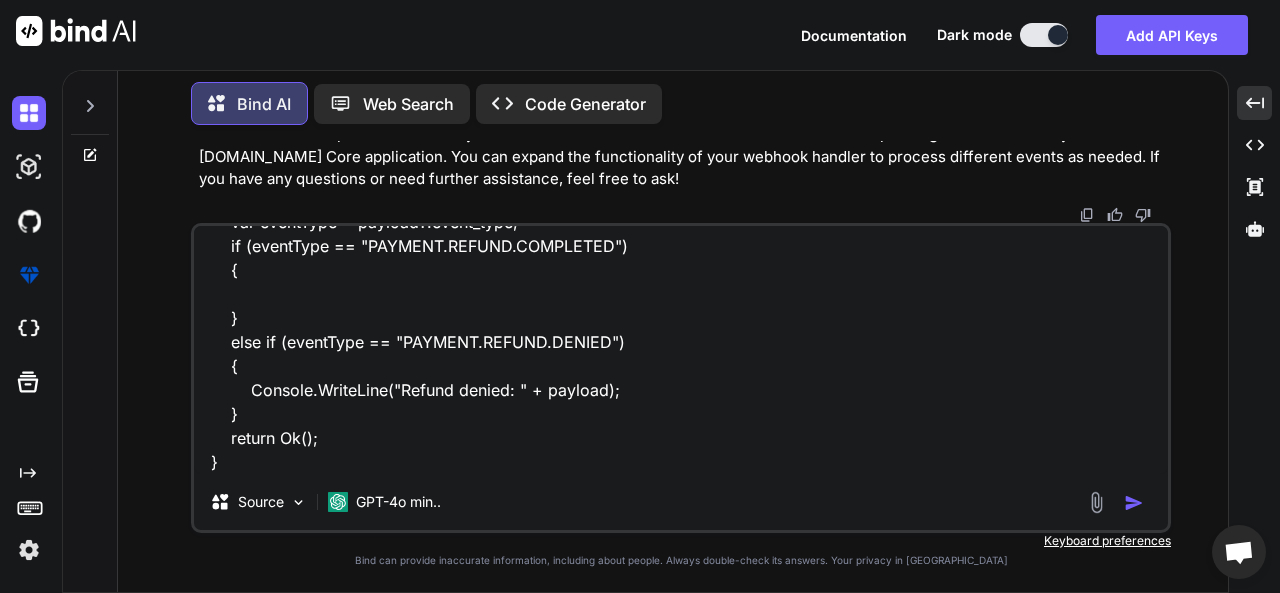 type on "x" 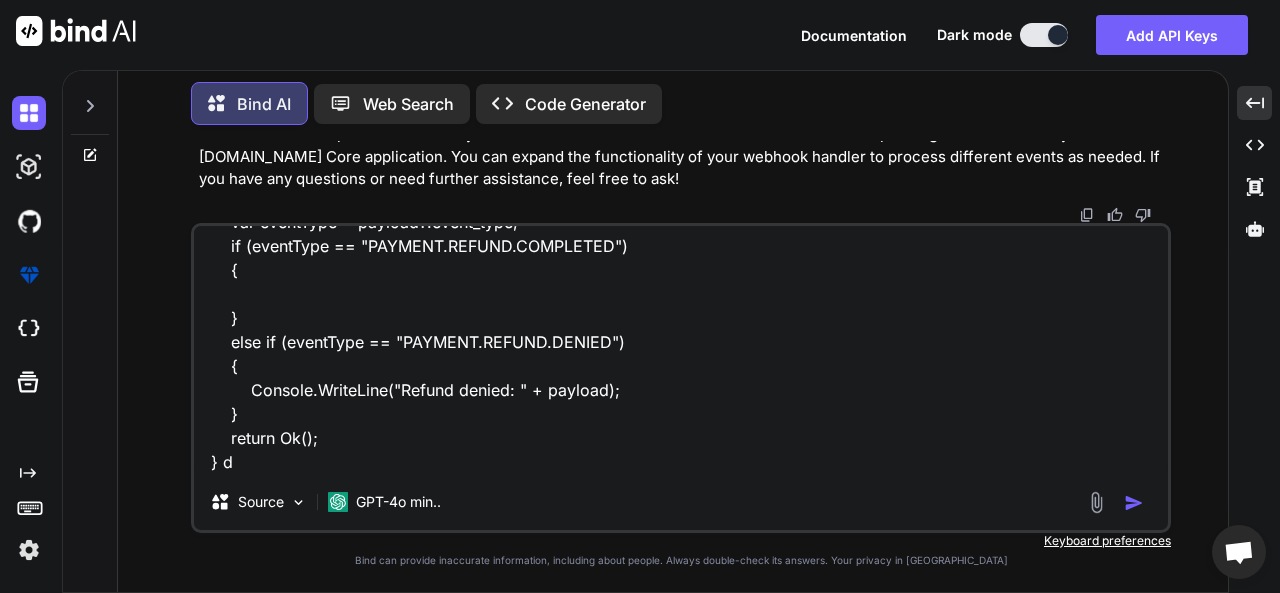 type on "x" 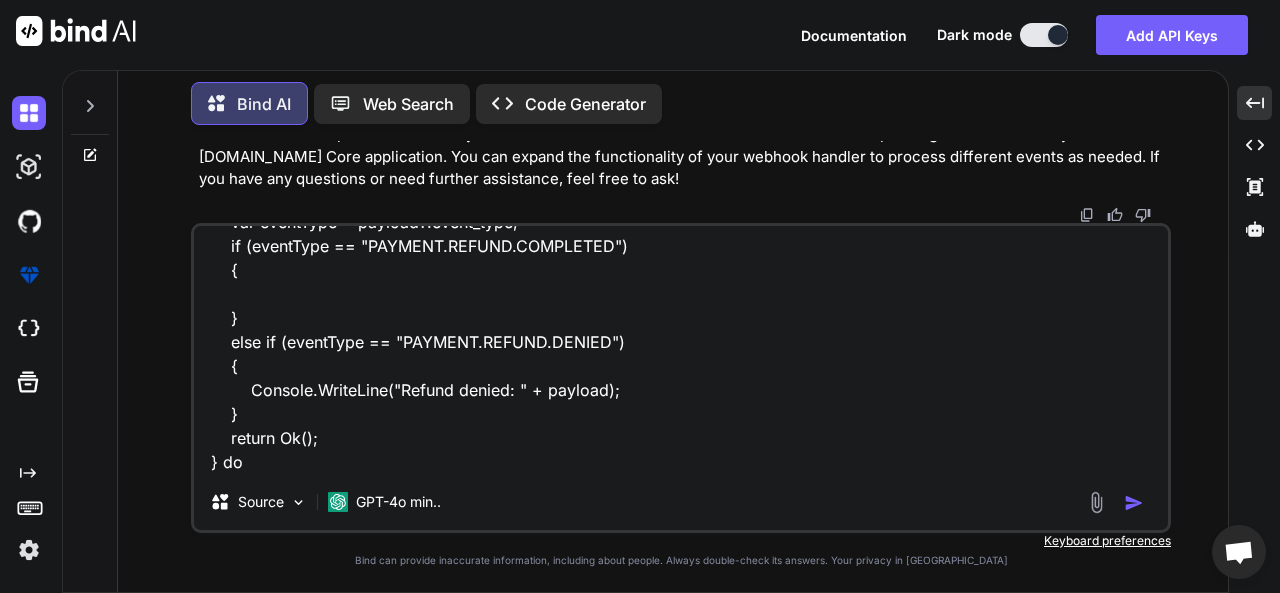 type on "x" 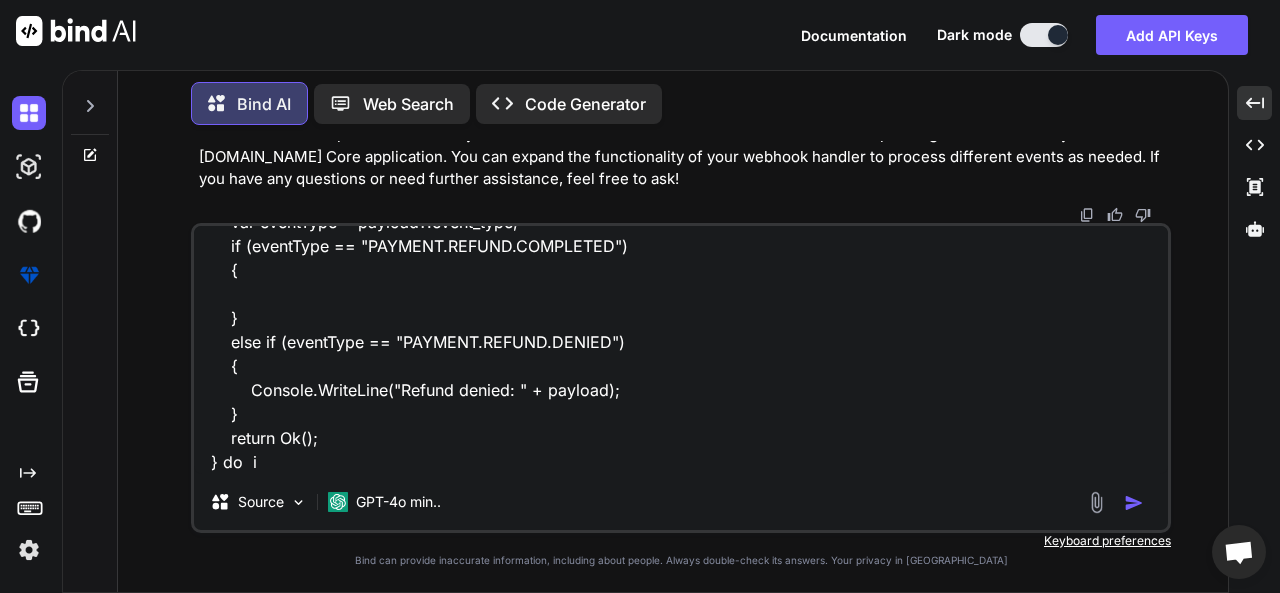 type on "x" 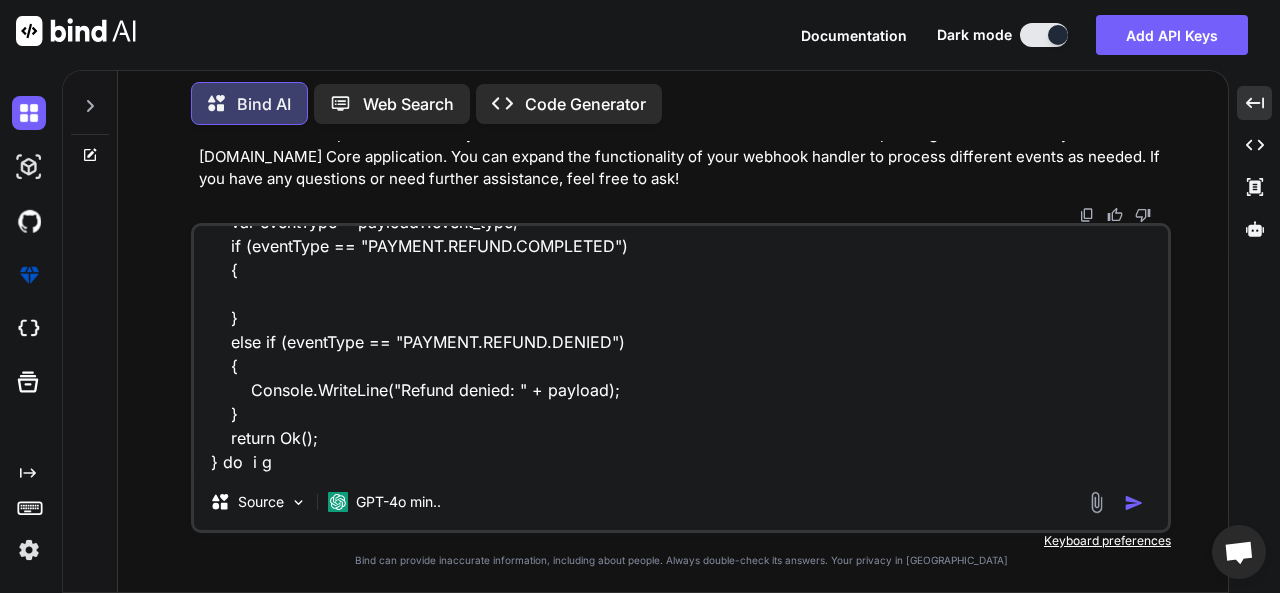type on "x" 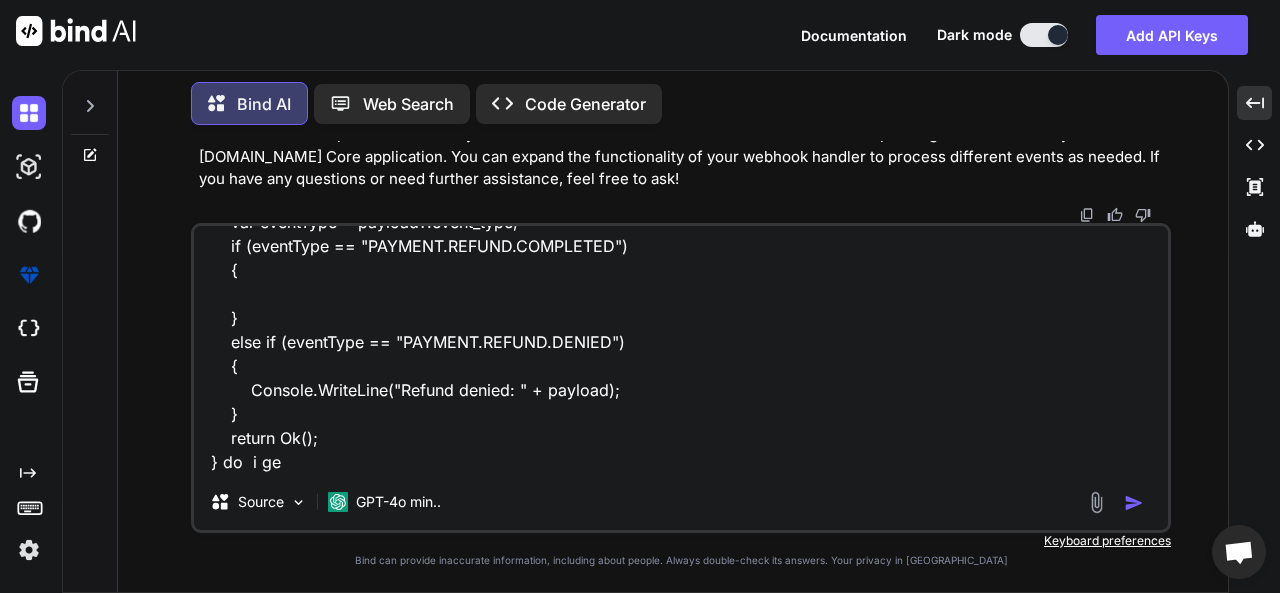 type on "[Route("ReceiveWebhookByPayPal")]
[HttpPost]
public async Task<IActionResult> ReceiveWebhook([FromBody] dynamic payload)
{
var eventType = payload?.event_type;
if (eventType == "PAYMENT.REFUND.COMPLETED")
{
}
else if (eventType == "PAYMENT.REFUND.DENIED")
{
Console.WriteLine("Refund denied: " + payload);
}
return Ok();
} do  i get" 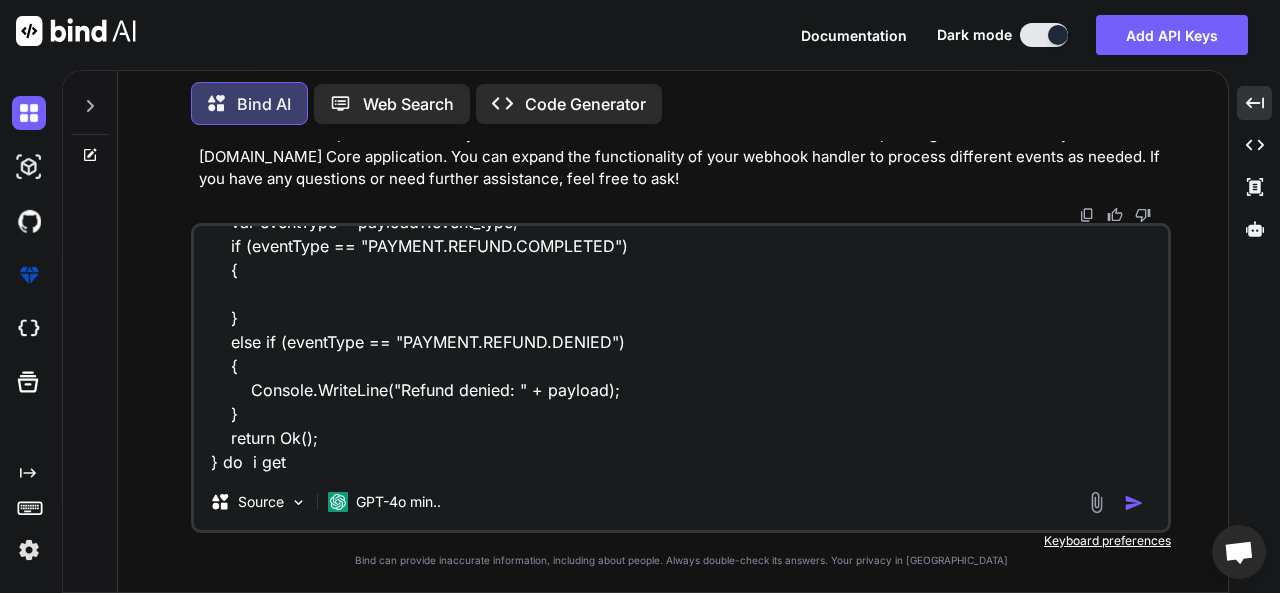 type on "x" 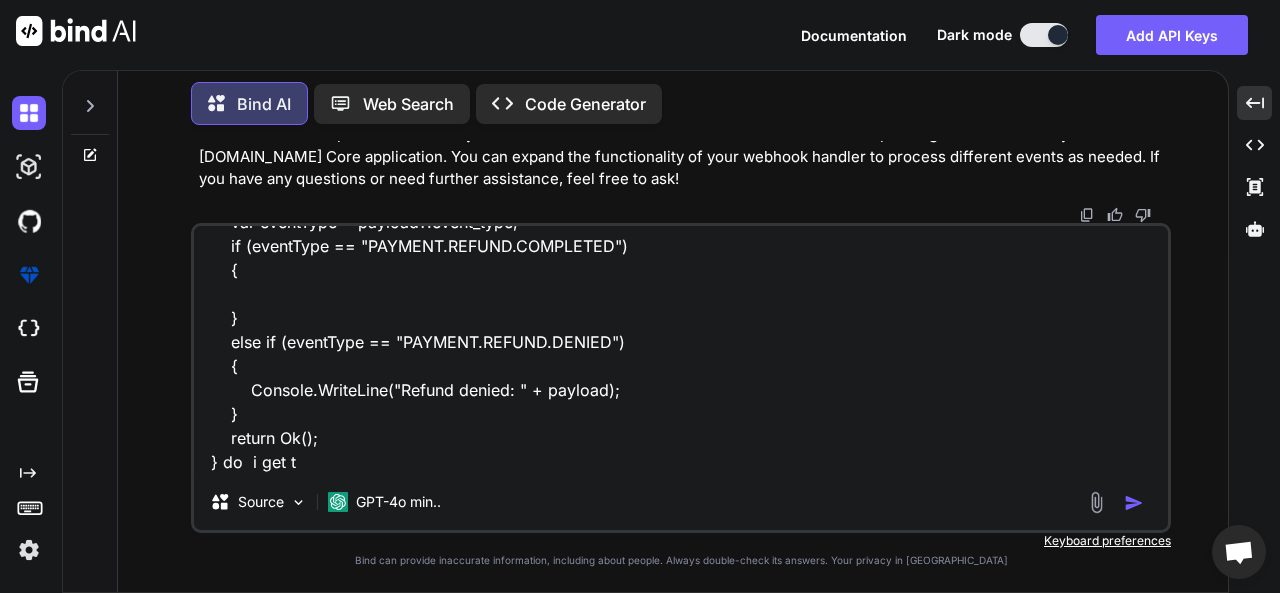 type on "x" 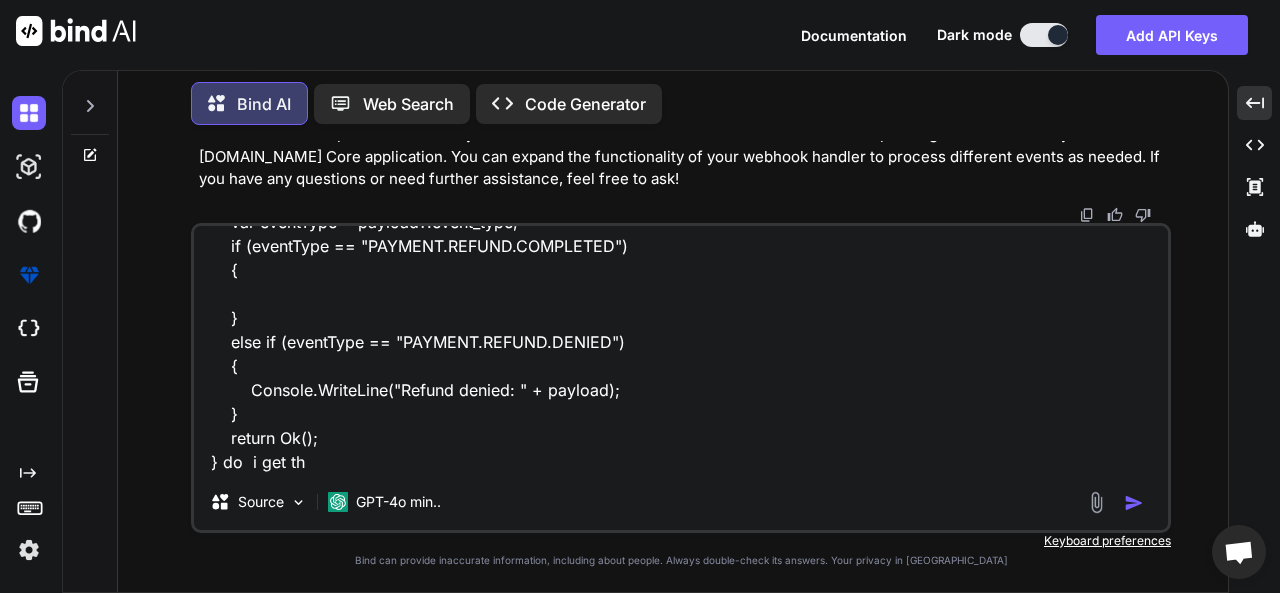 type on "x" 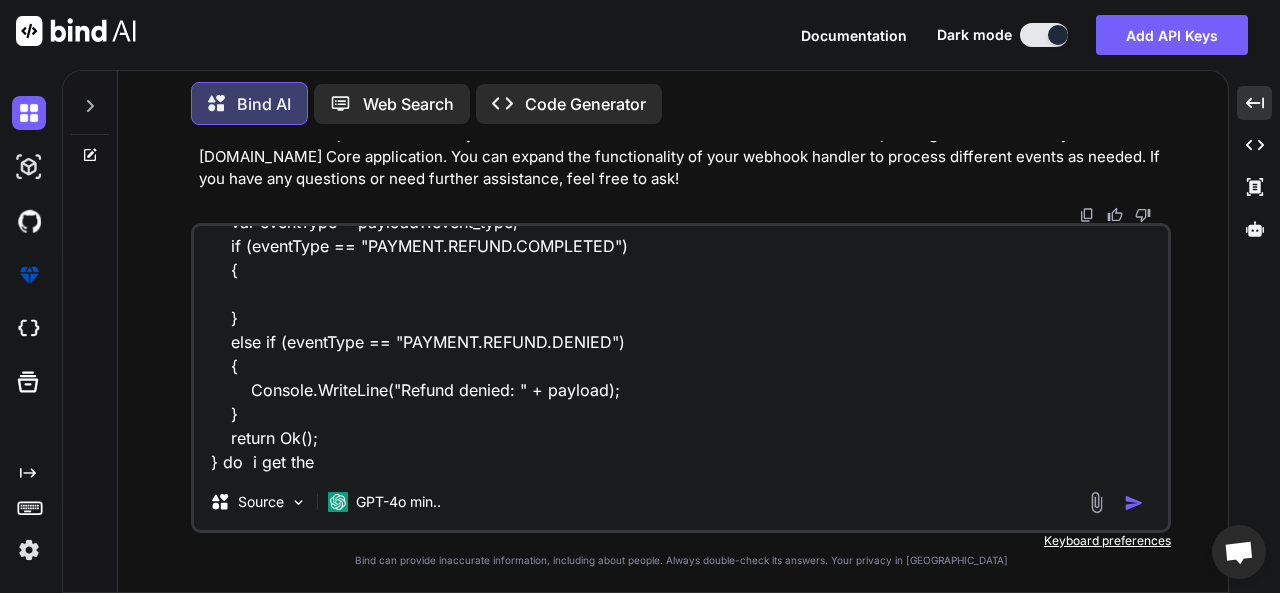 type on "x" 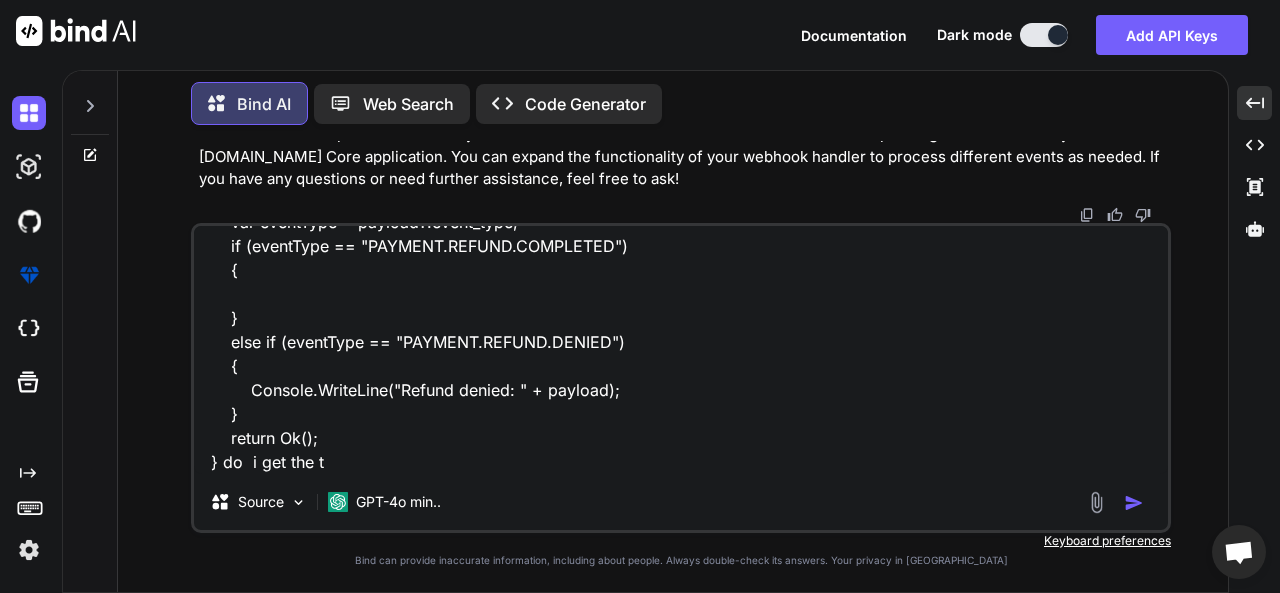 type on "x" 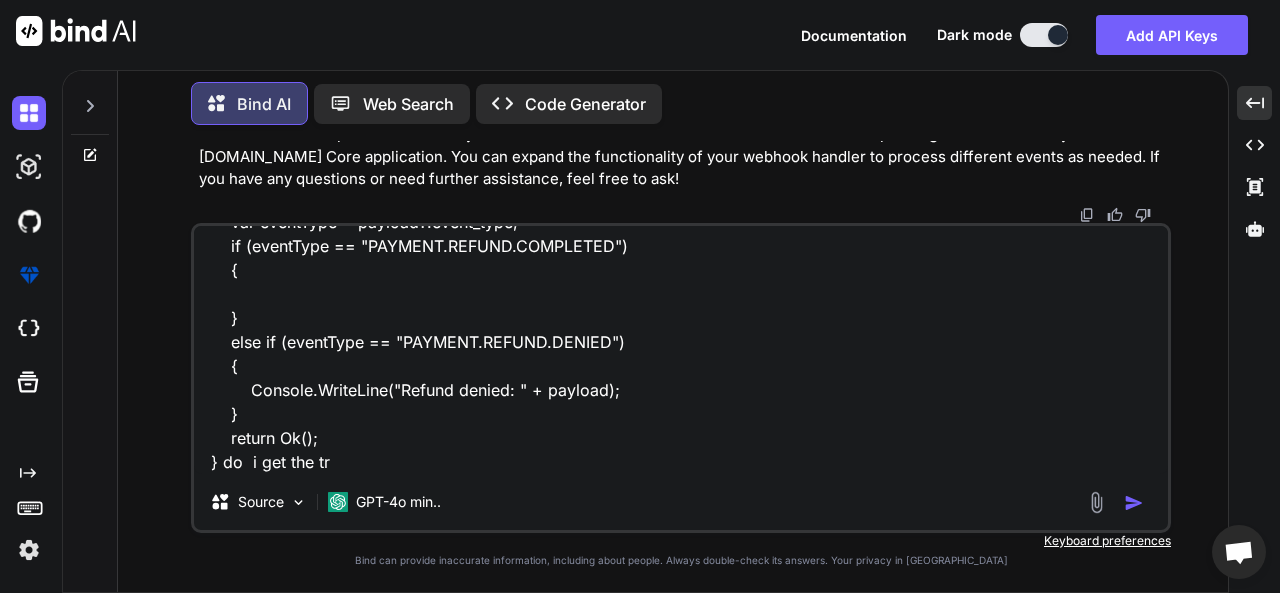 type on "[Route("ReceiveWebhookByPayPal")]
[HttpPost]
public async Task<IActionResult> ReceiveWebhook([FromBody] dynamic payload)
{
var eventType = payload?.event_type;
if (eventType == "PAYMENT.REFUND.COMPLETED")
{
}
else if (eventType == "PAYMENT.REFUND.DENIED")
{
Console.WriteLine("Refund denied: " + payload);
}
return Ok();
} do  i get the tra" 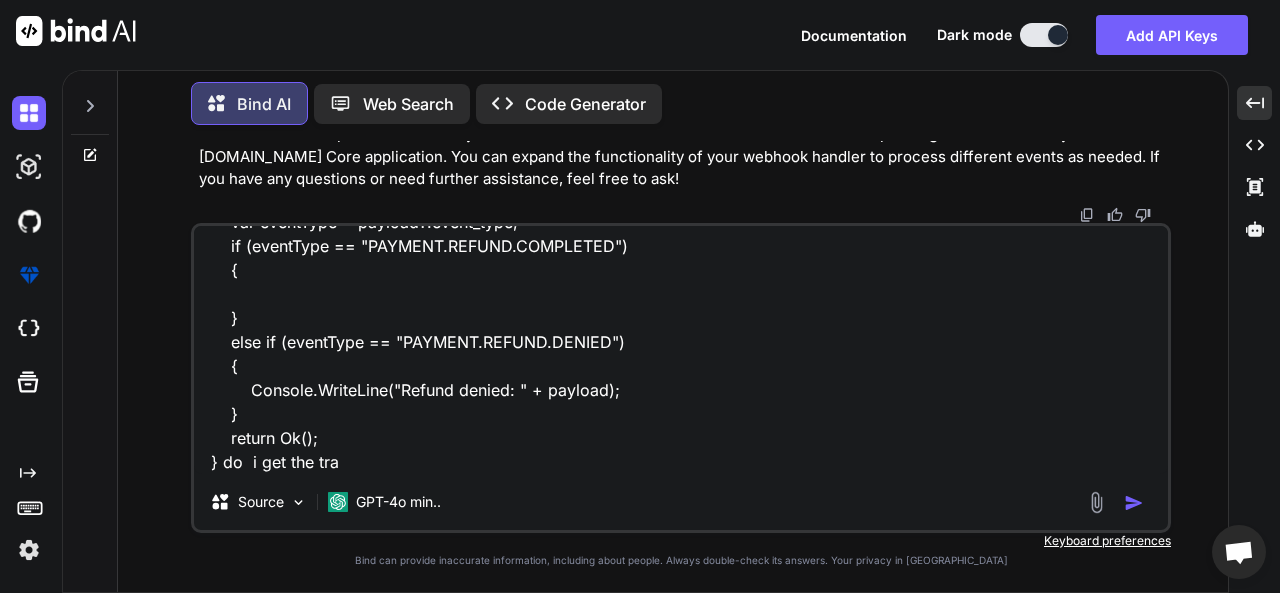type on "x" 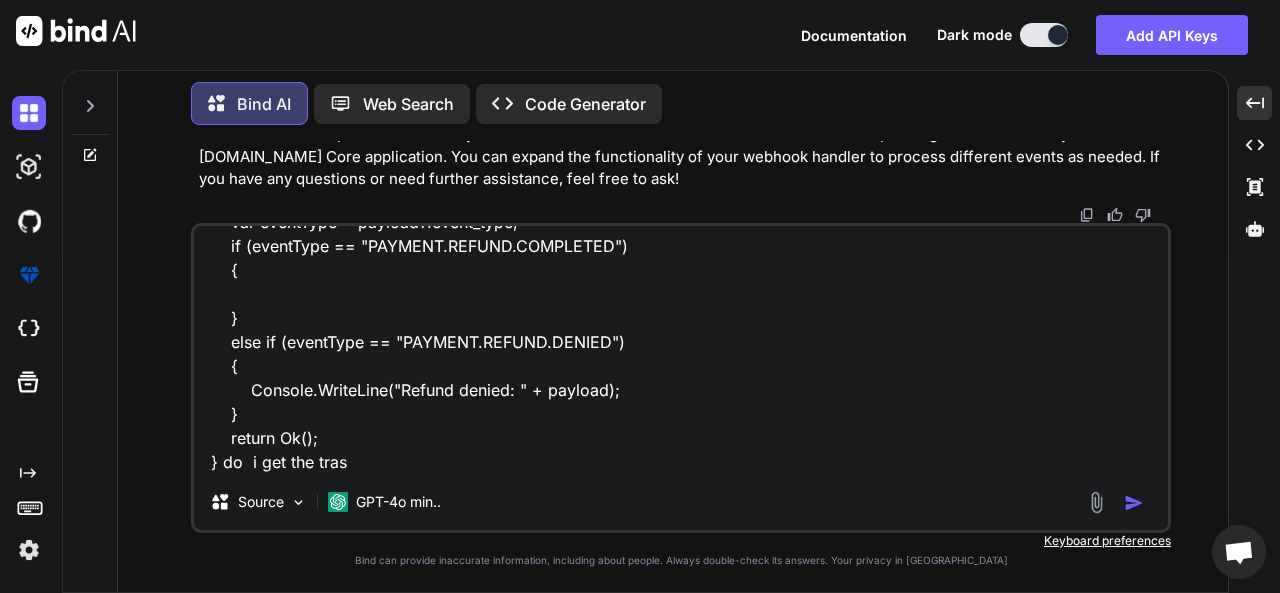 type on "x" 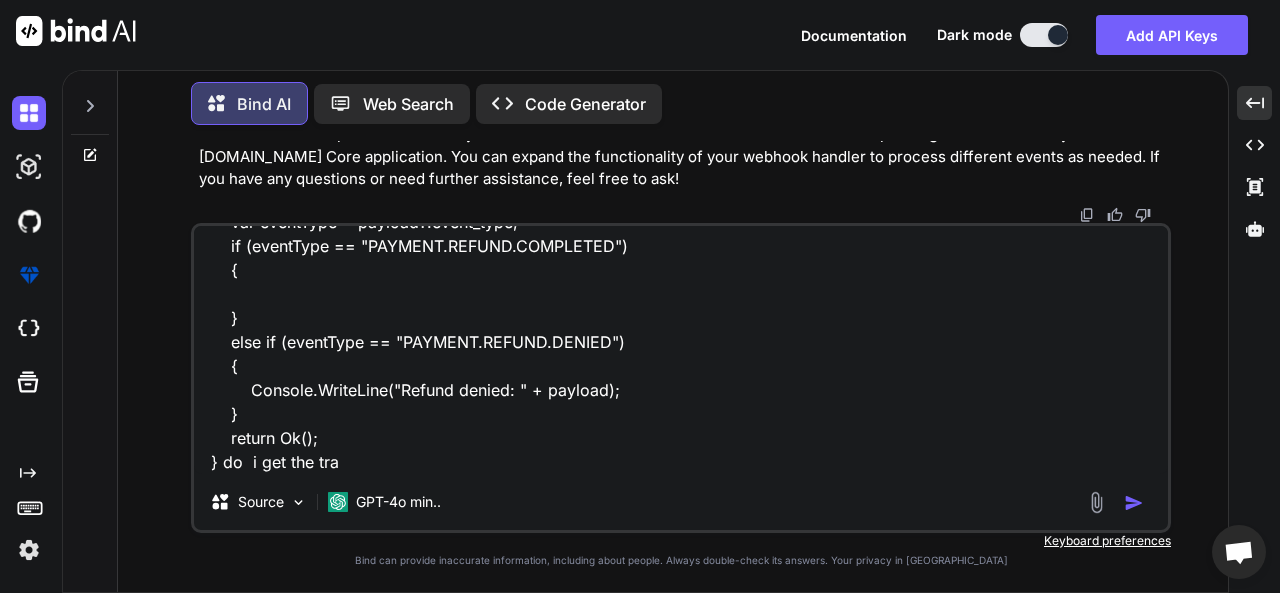 type on "x" 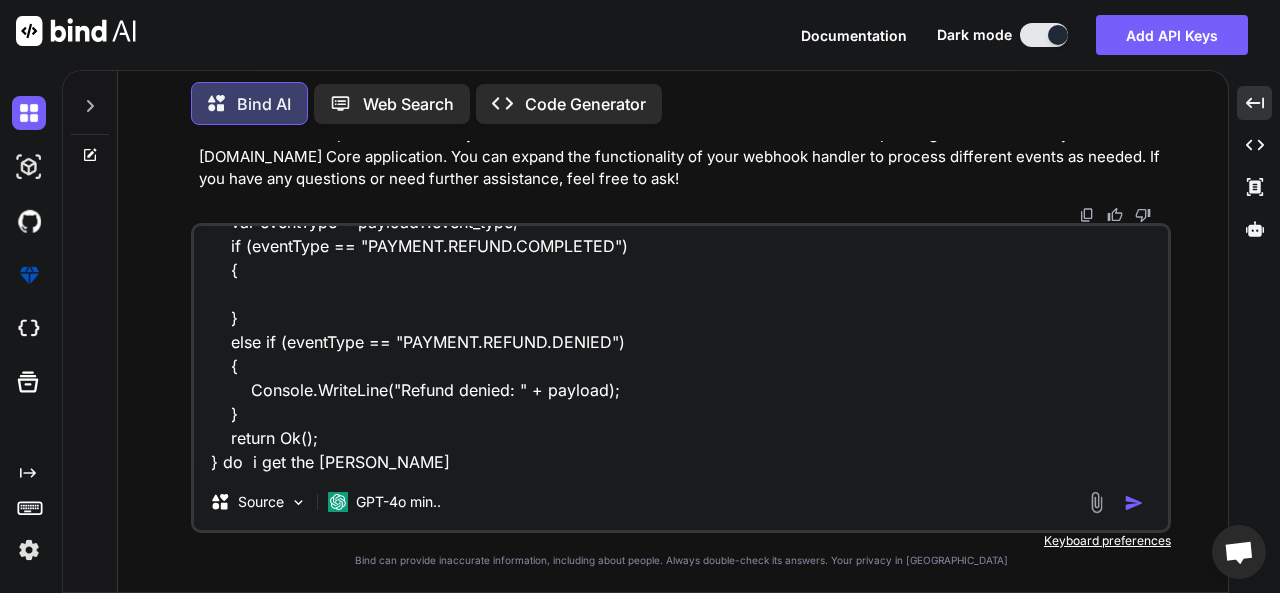 type on "x" 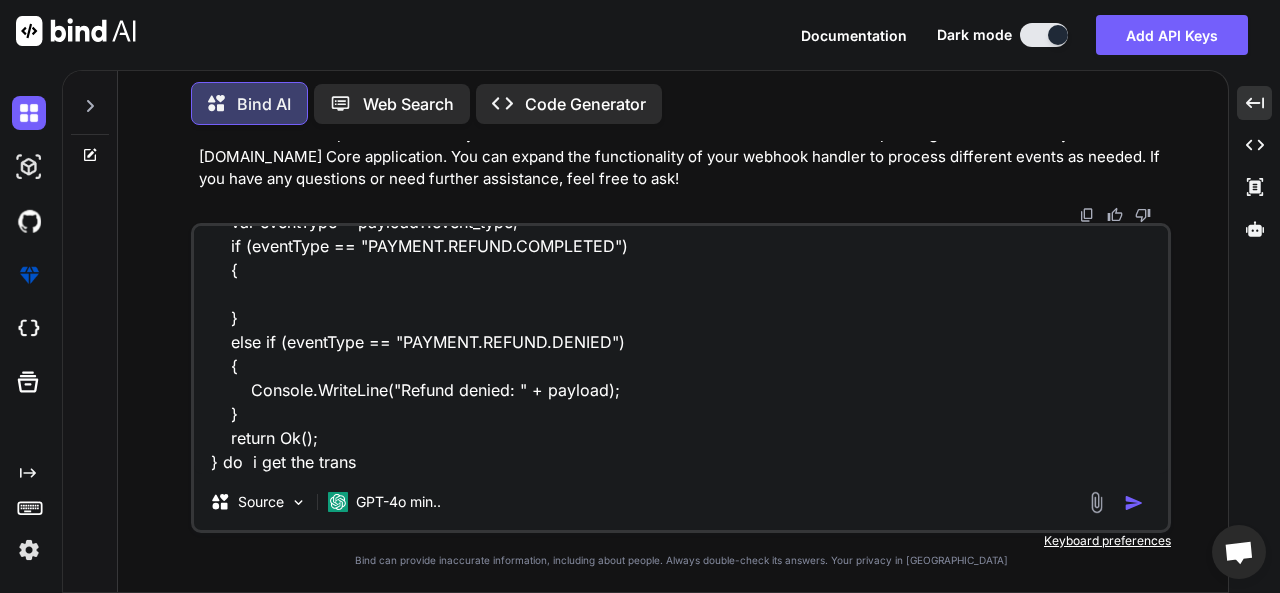 type on "x" 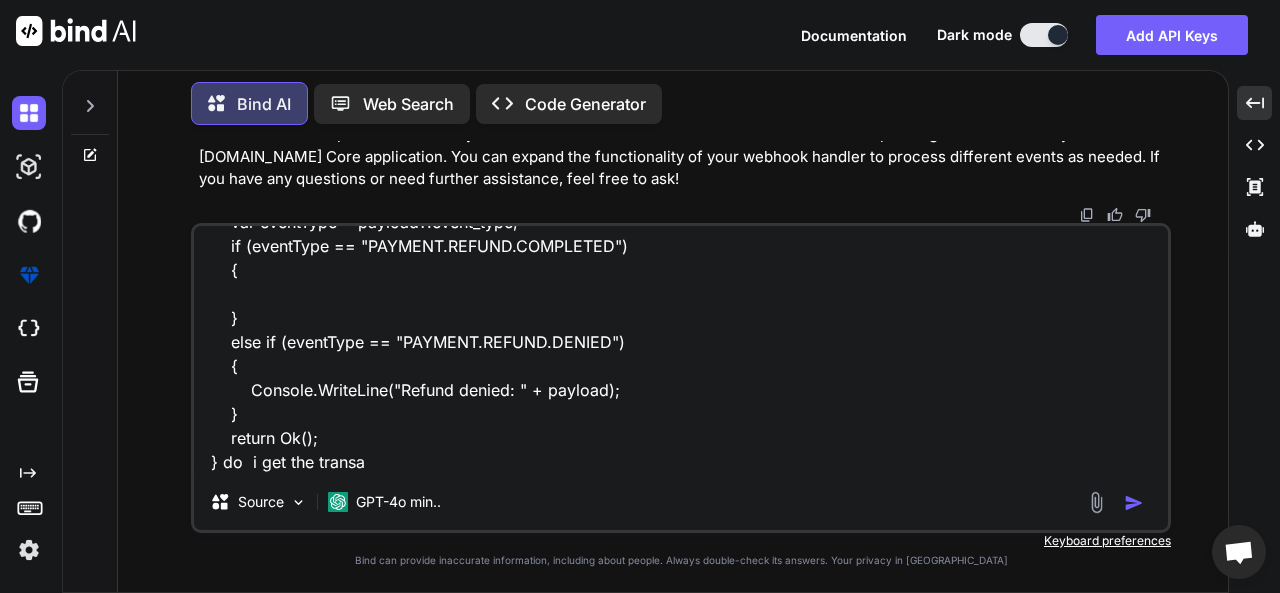 type on "x" 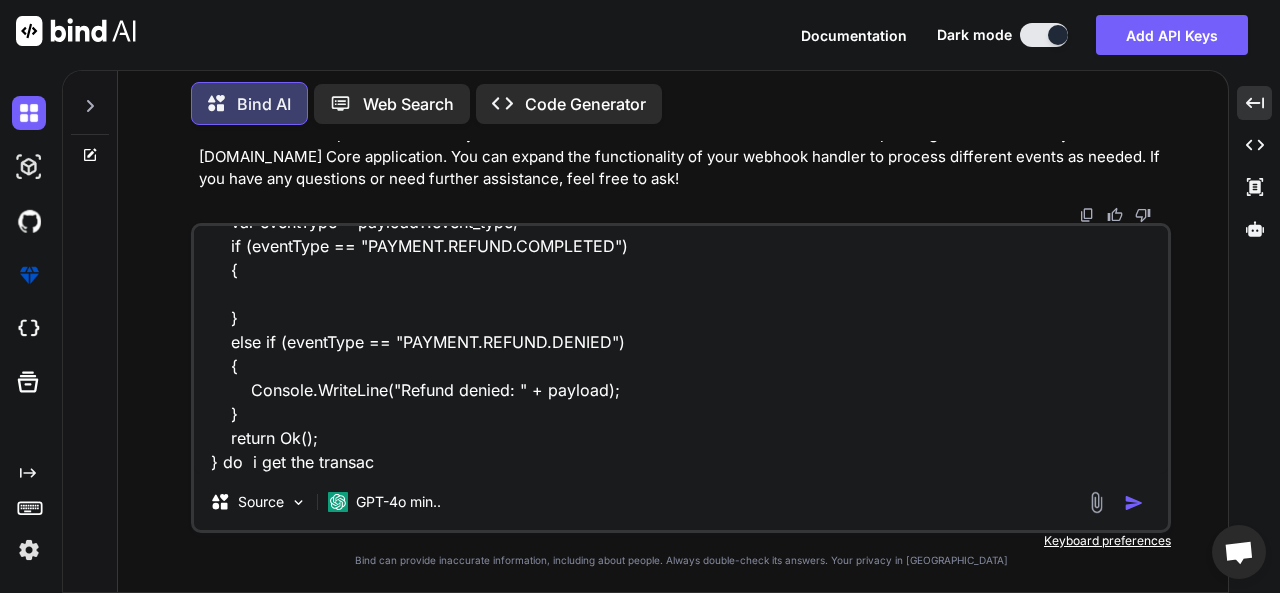 type on "x" 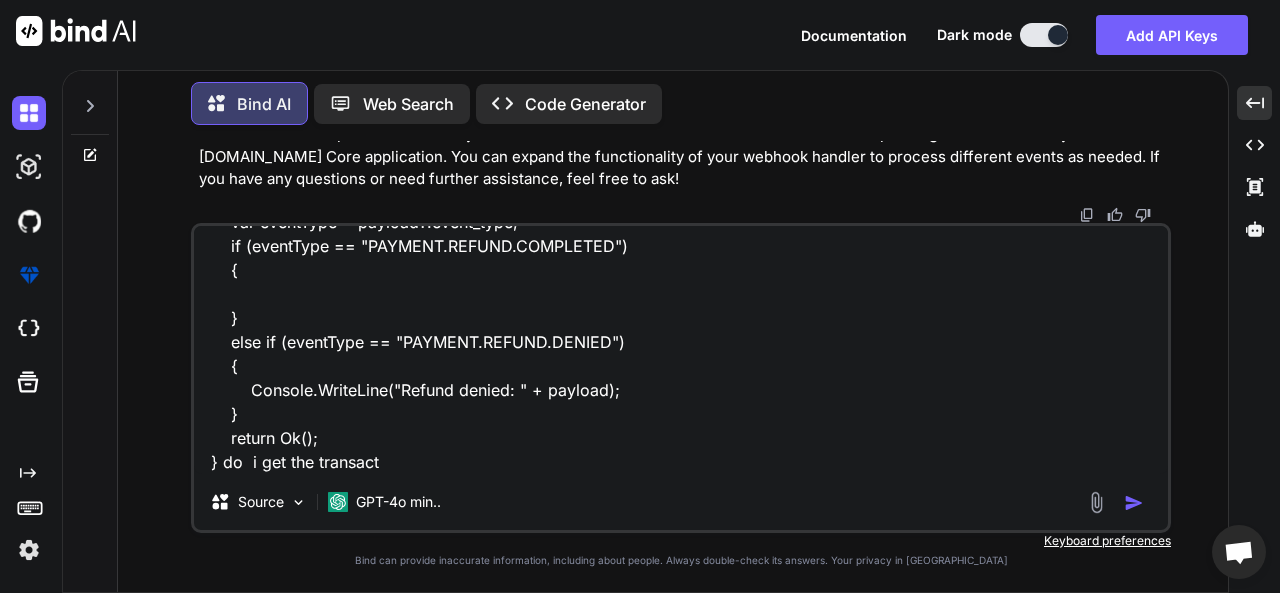 type on "x" 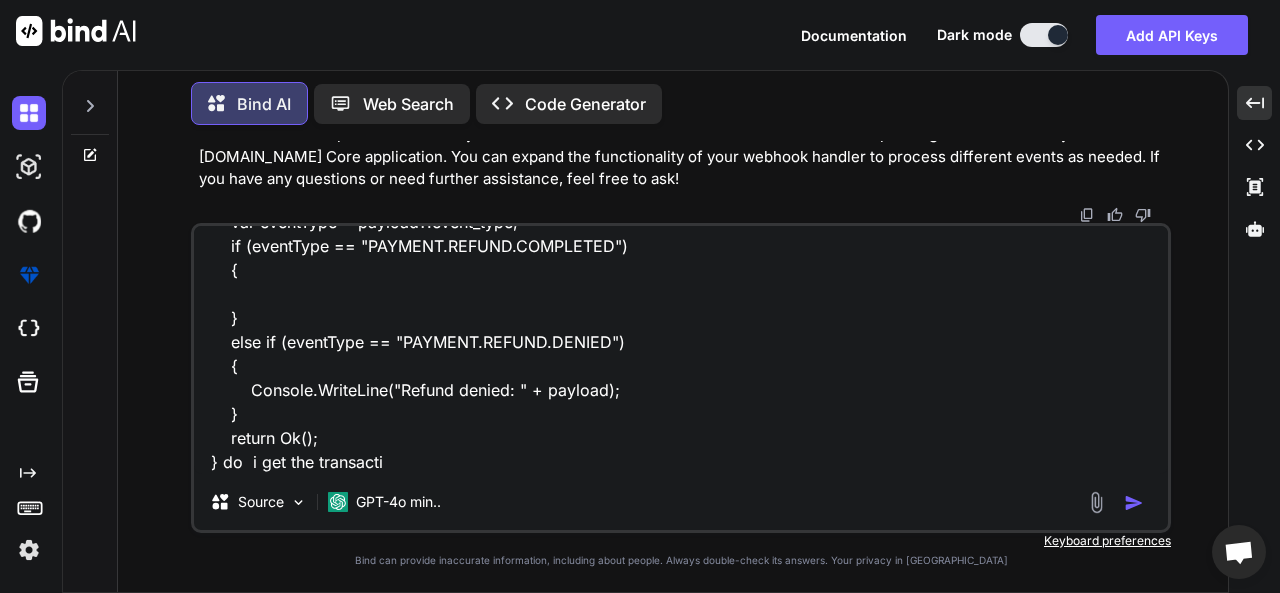 type on "x" 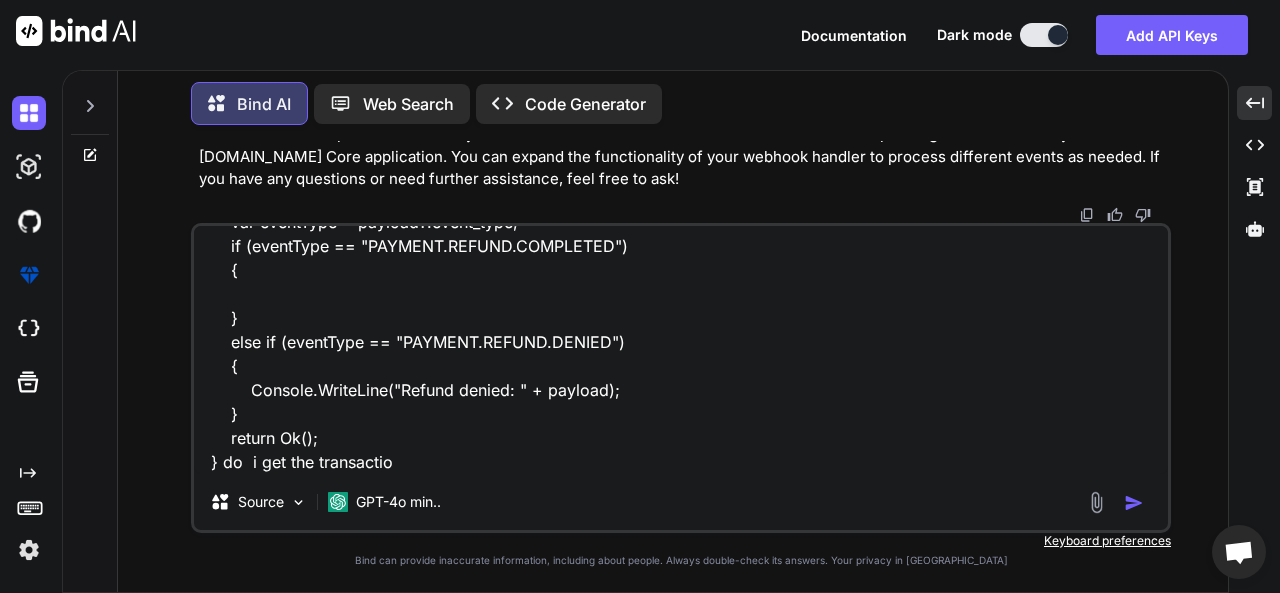 type on "x" 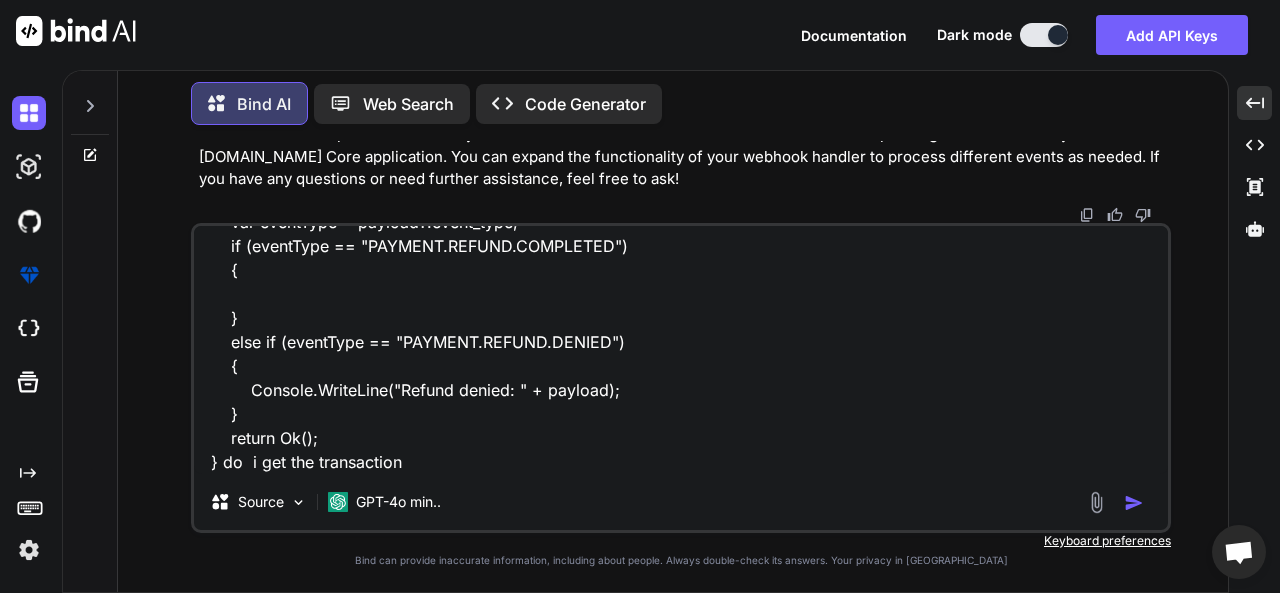 type on "x" 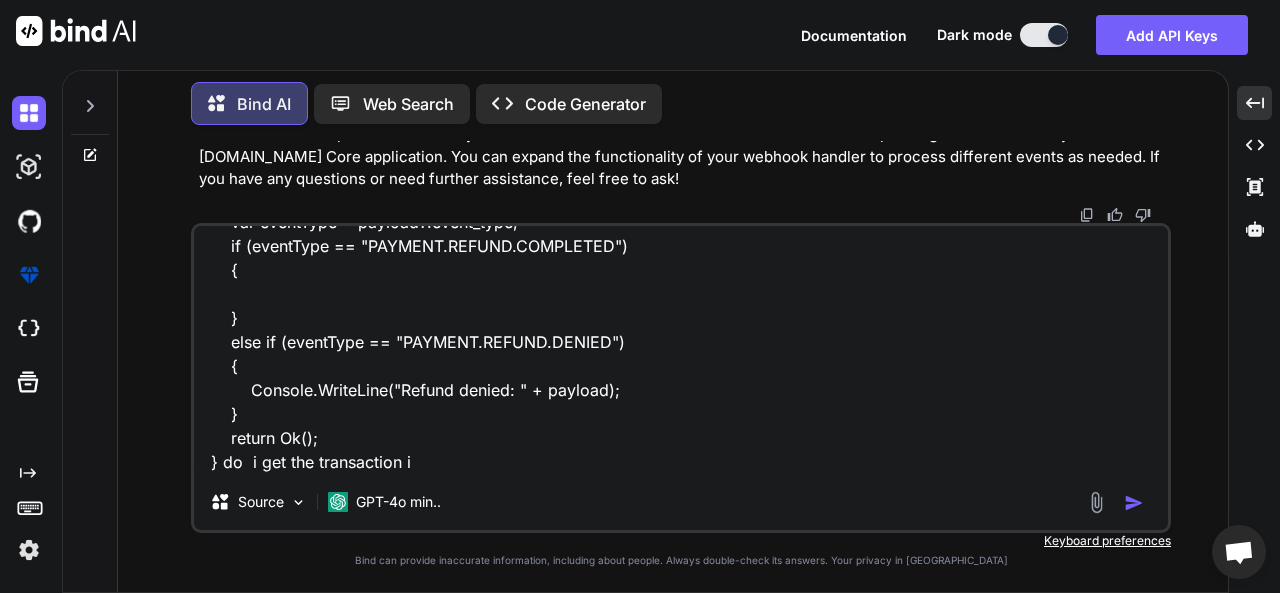 type on "x" 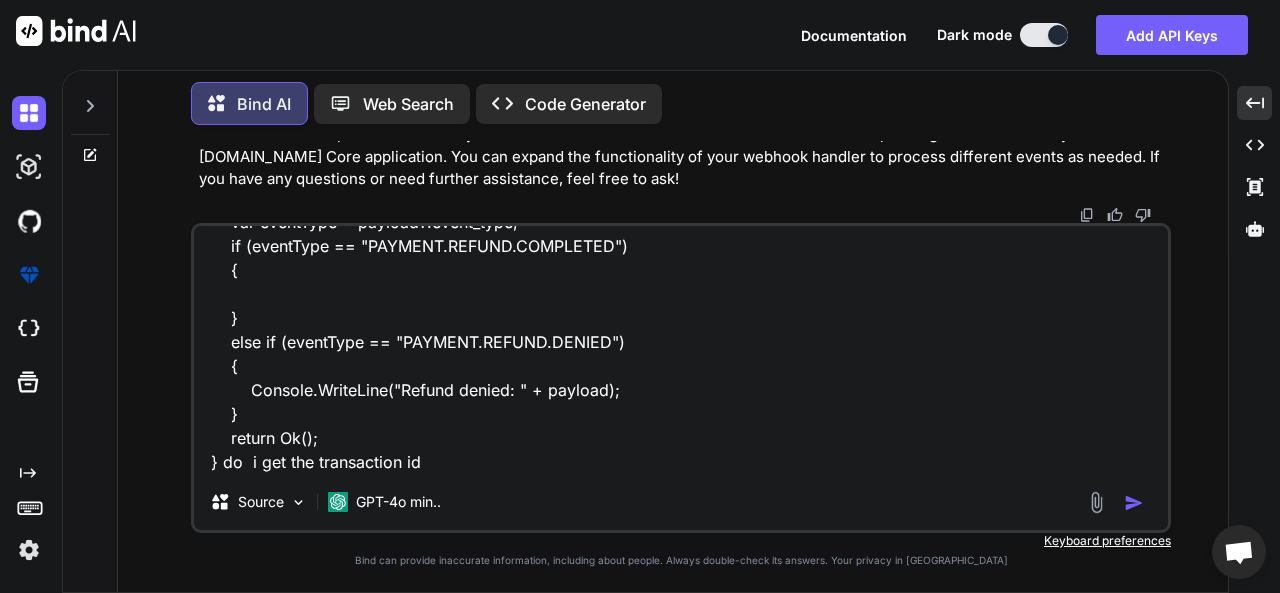 type on "x" 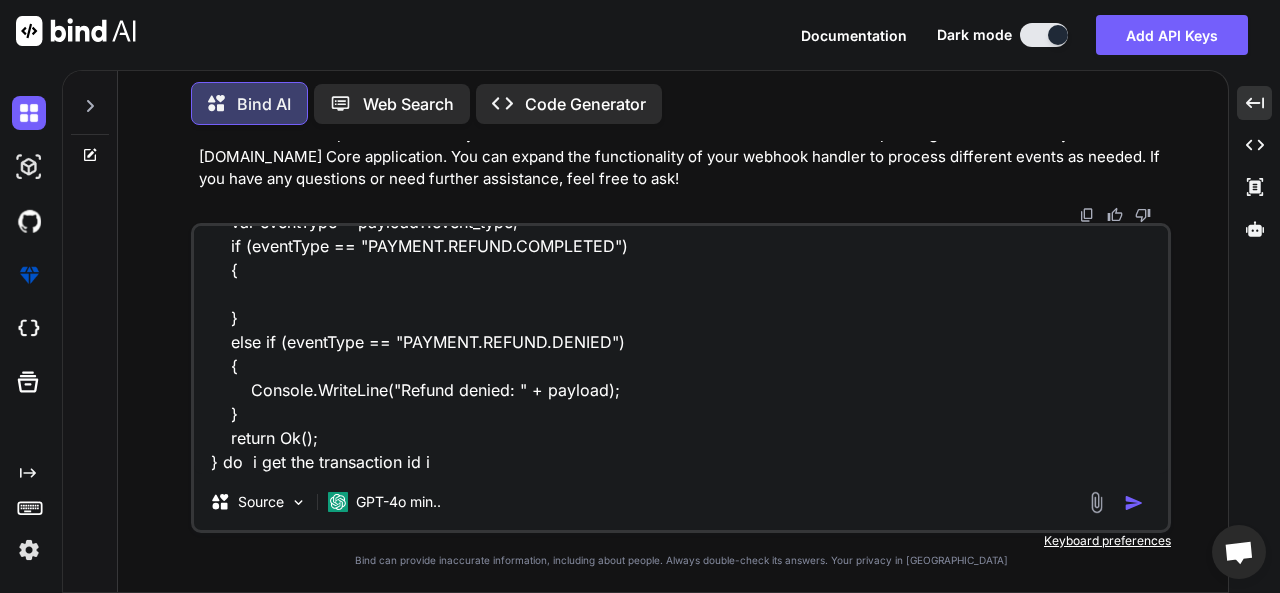type on "x" 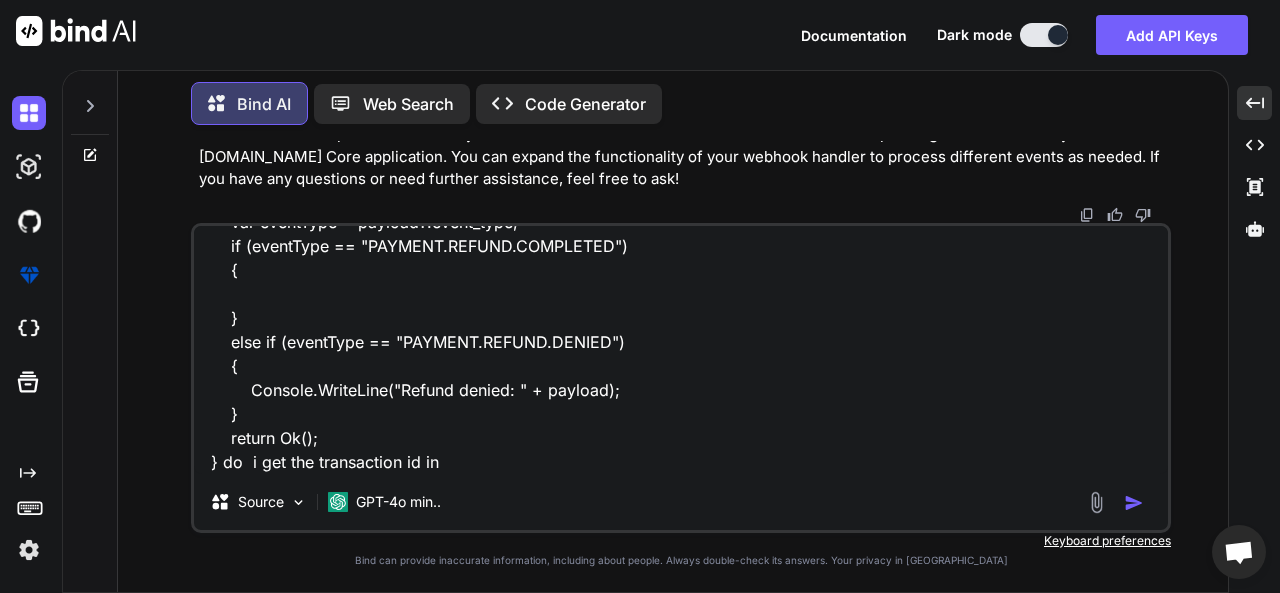type on "x" 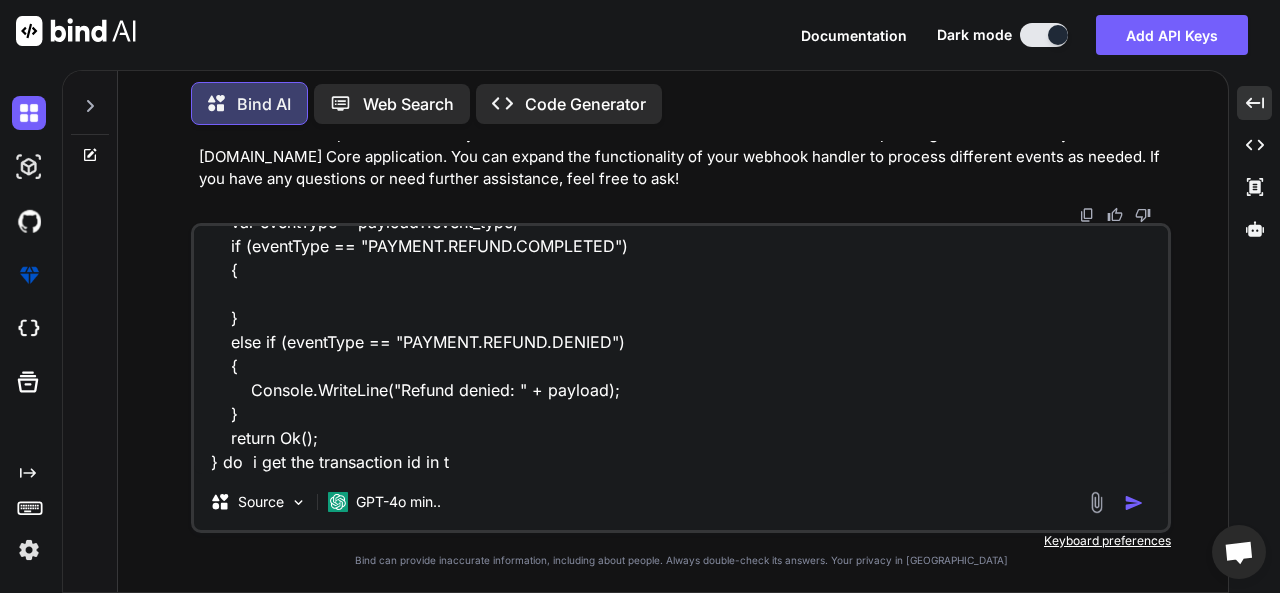type on "x" 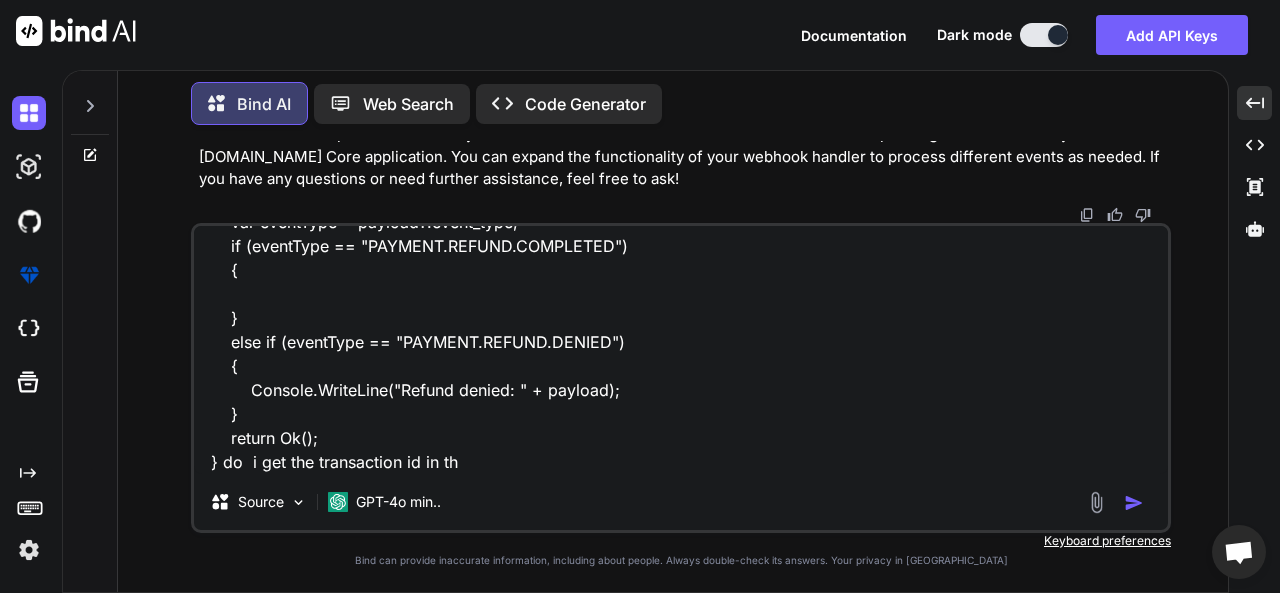type on "x" 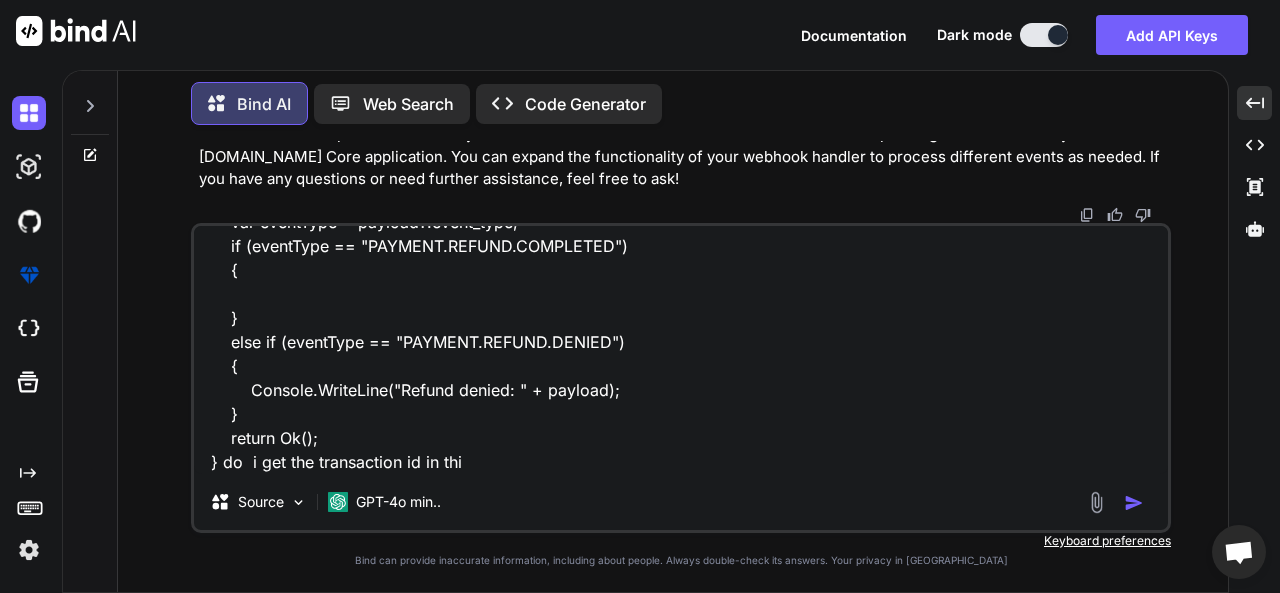 type on "x" 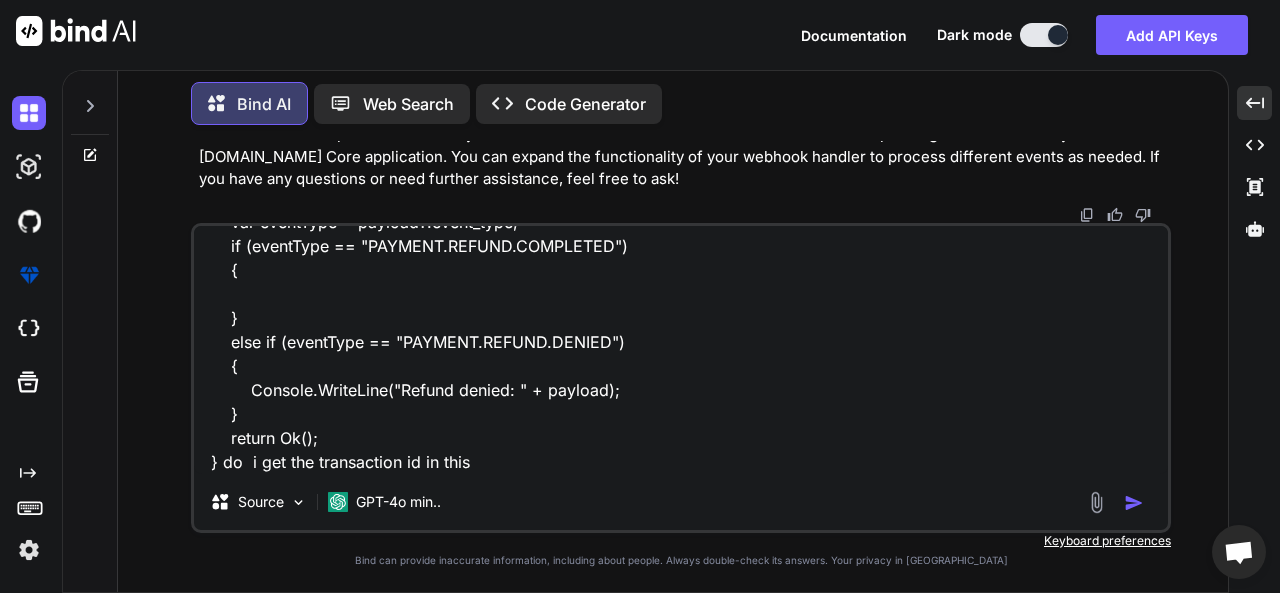 type on "x" 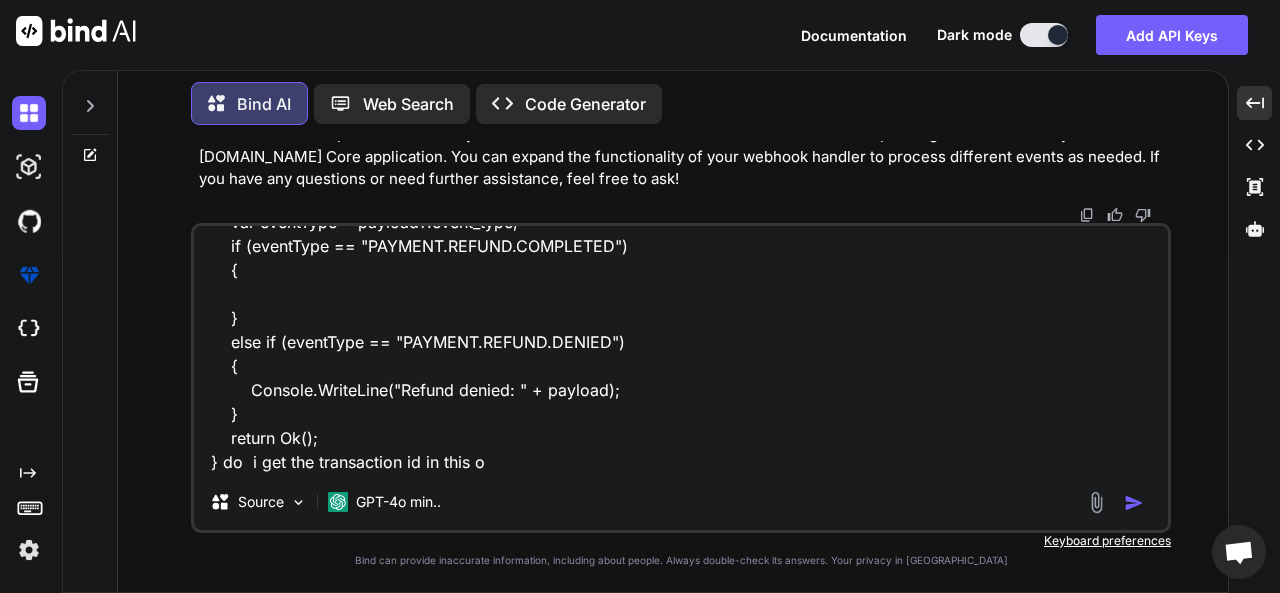 type on "x" 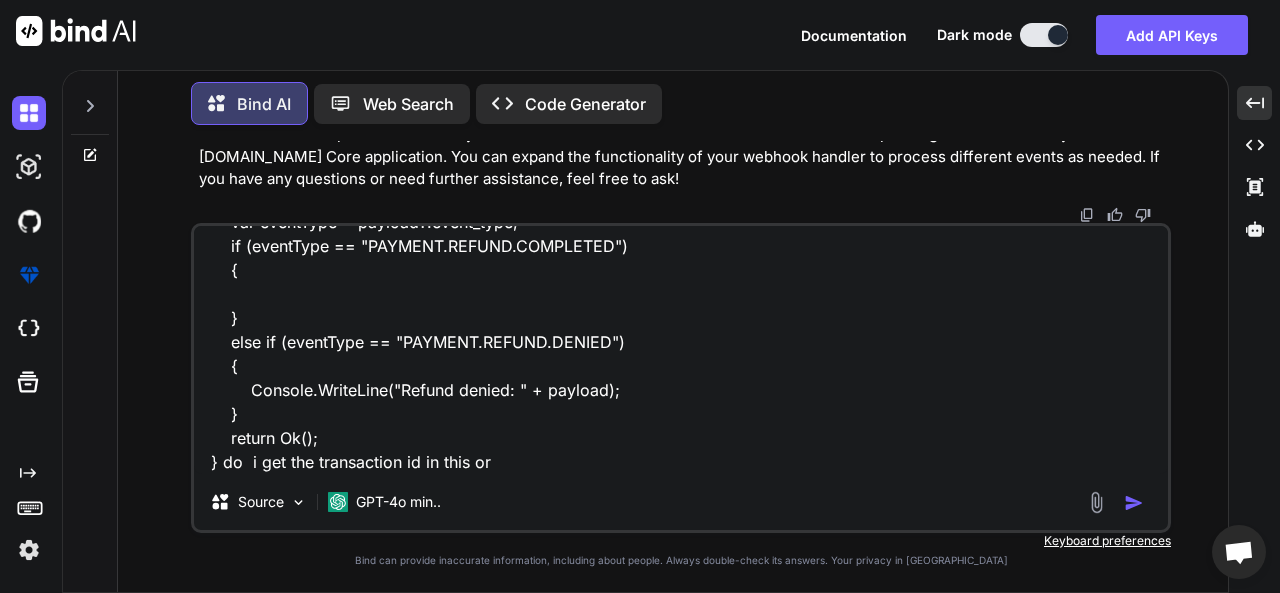 type on "x" 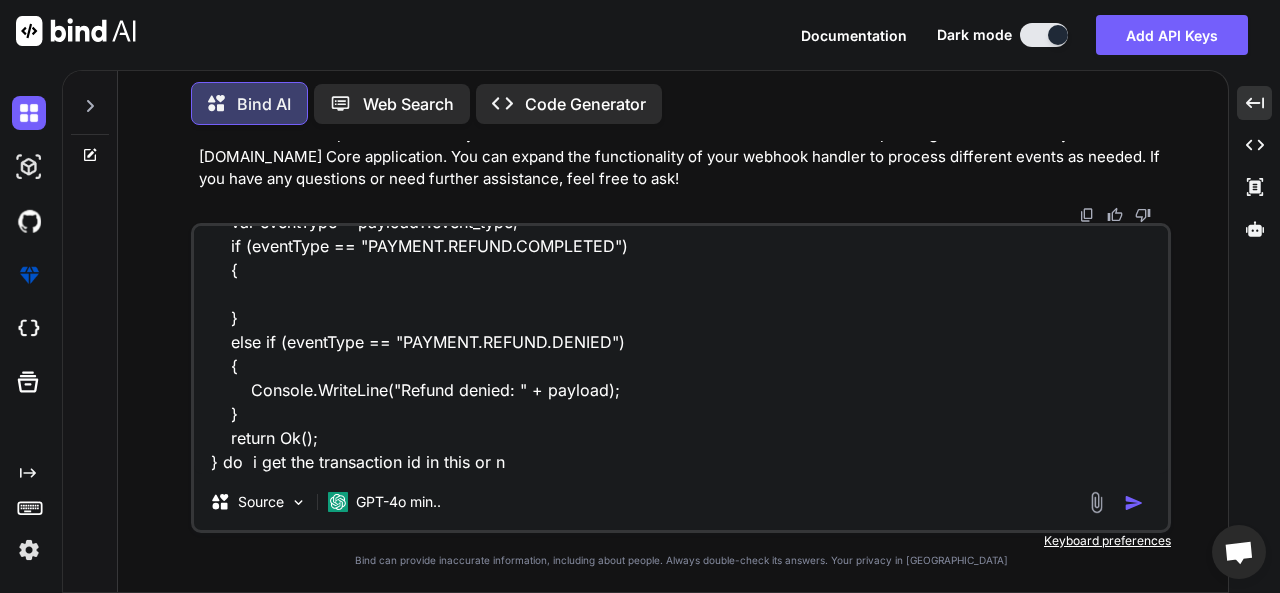 type on "x" 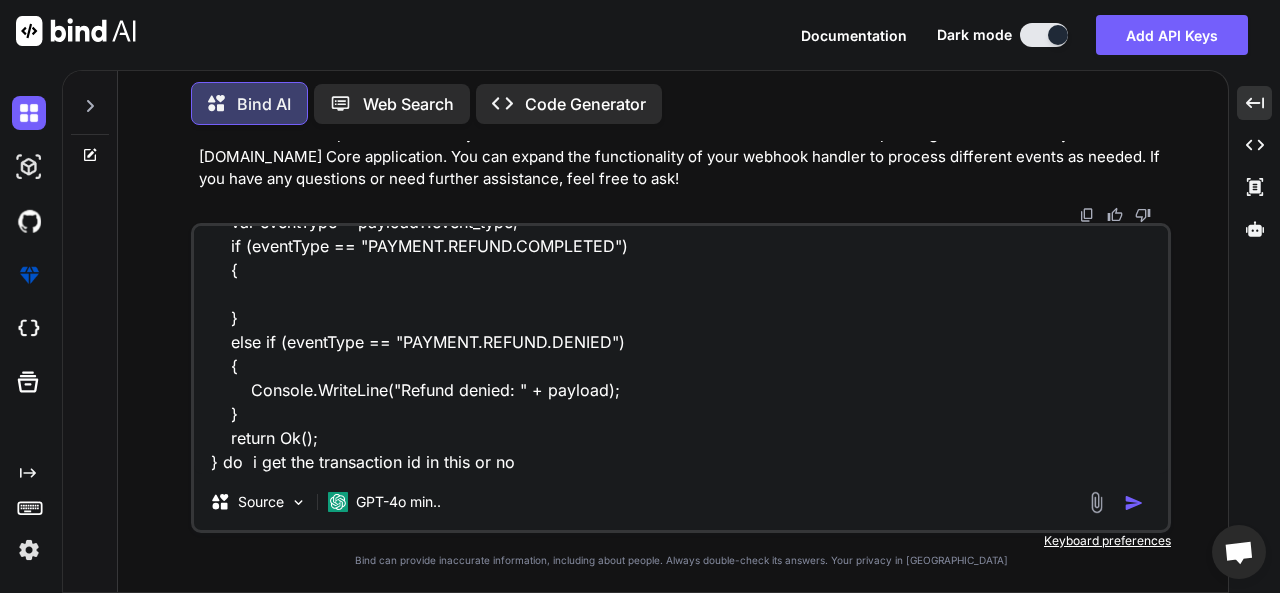 type on "x" 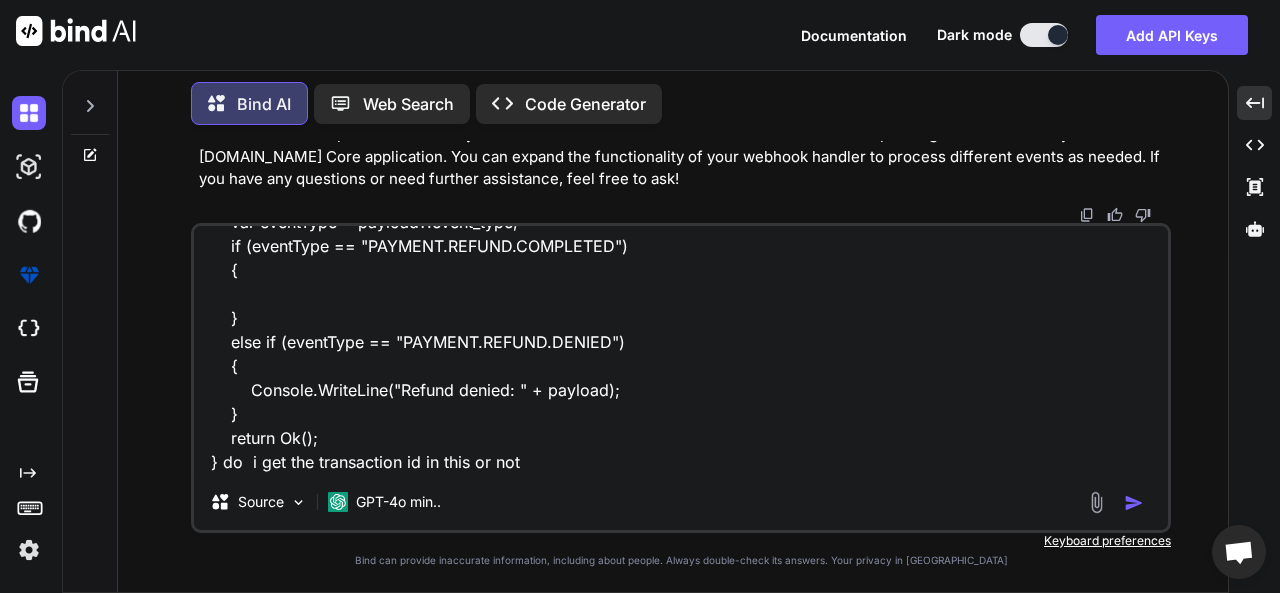 type on "x" 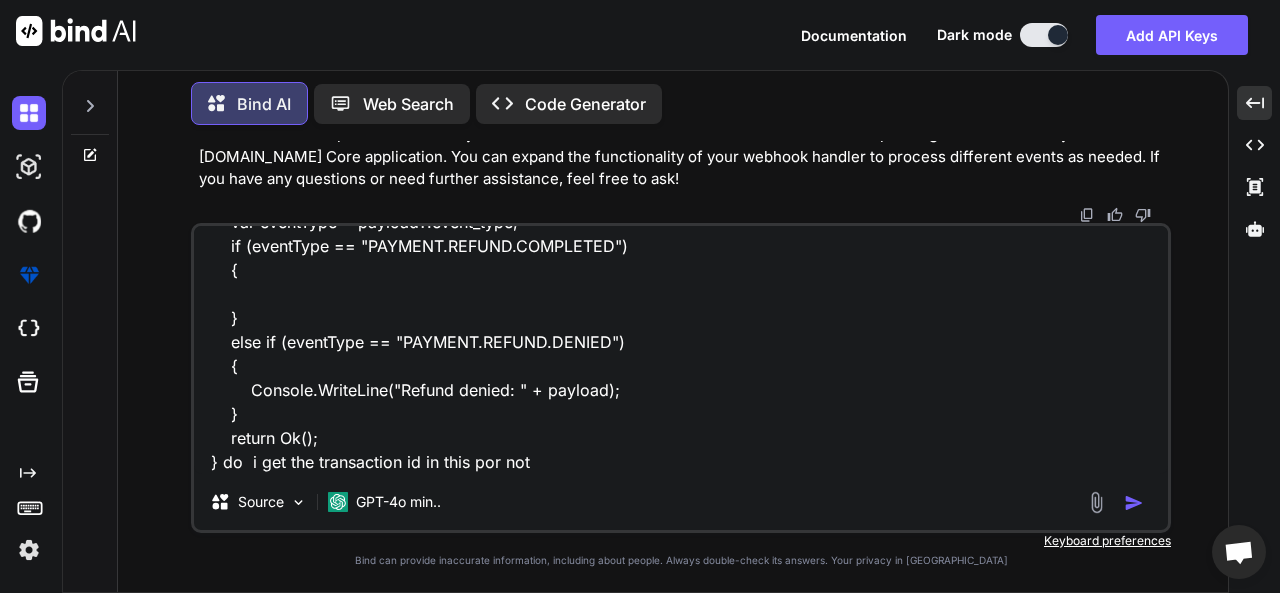 type on "x" 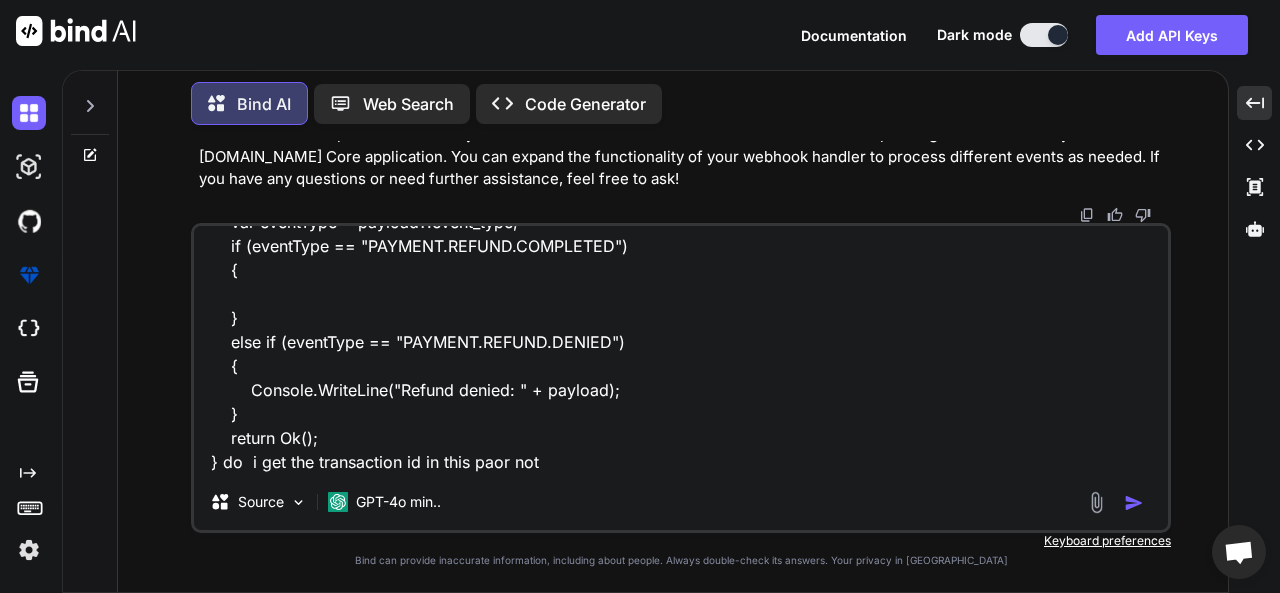 type on "x" 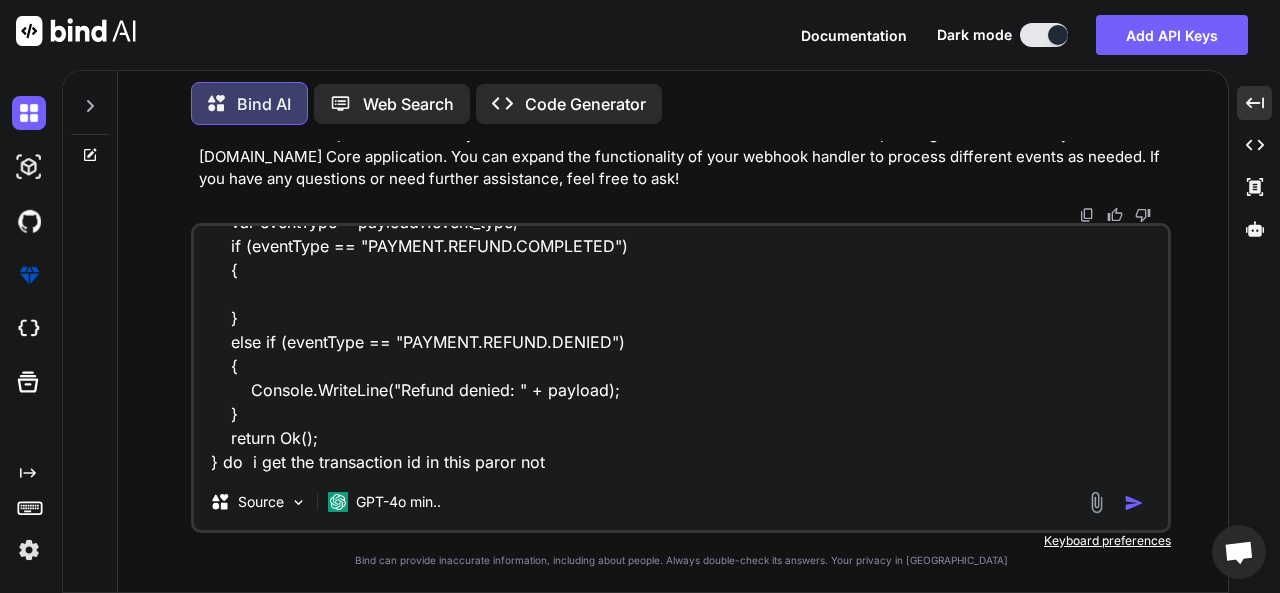 type on "x" 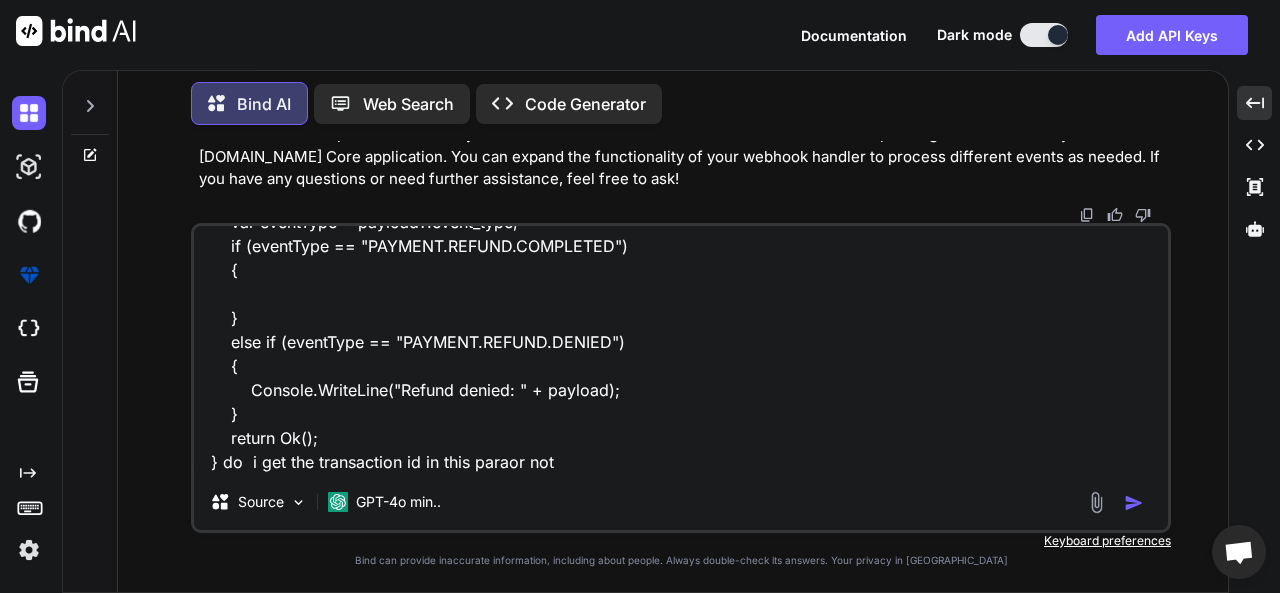type on "x" 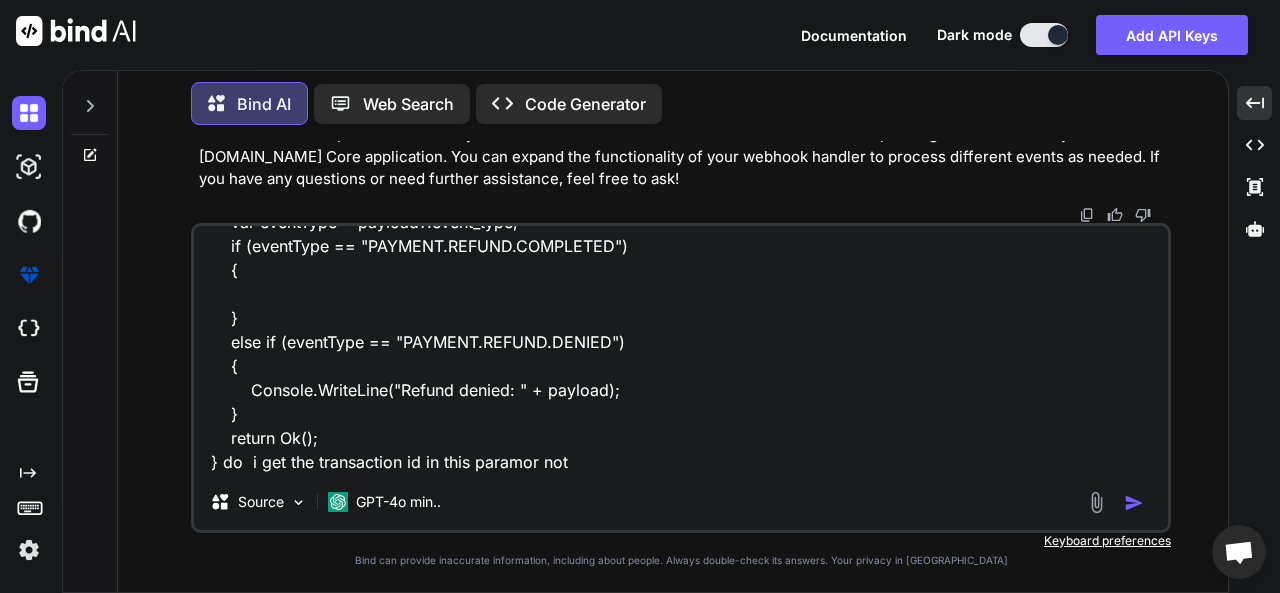 type on "x" 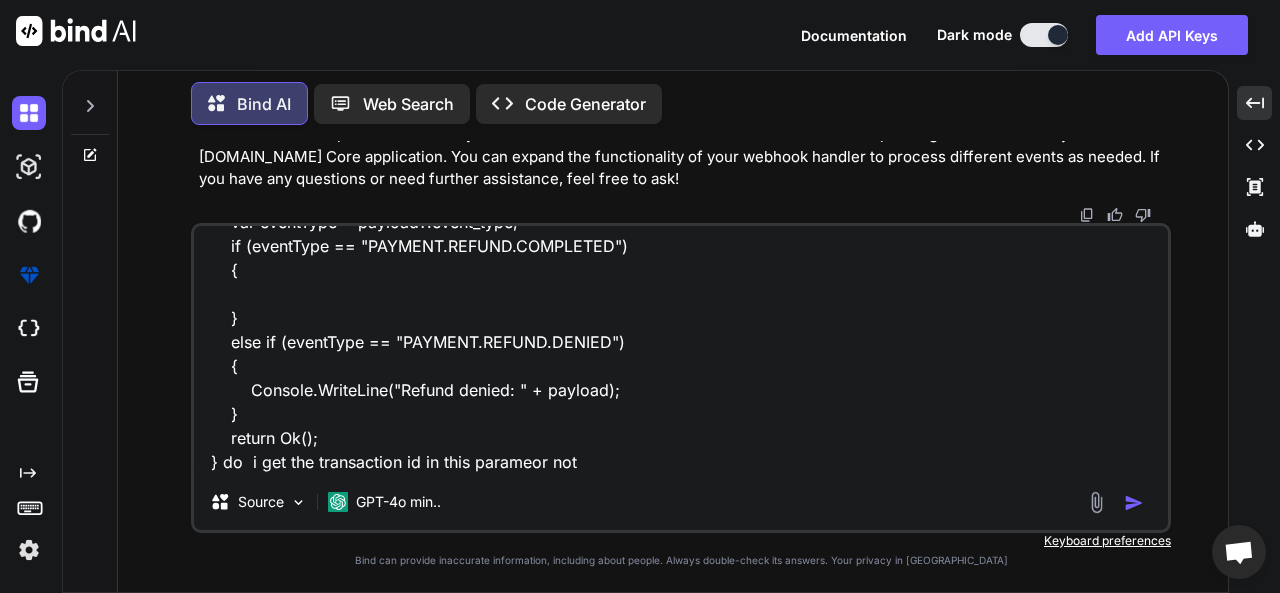 type on "x" 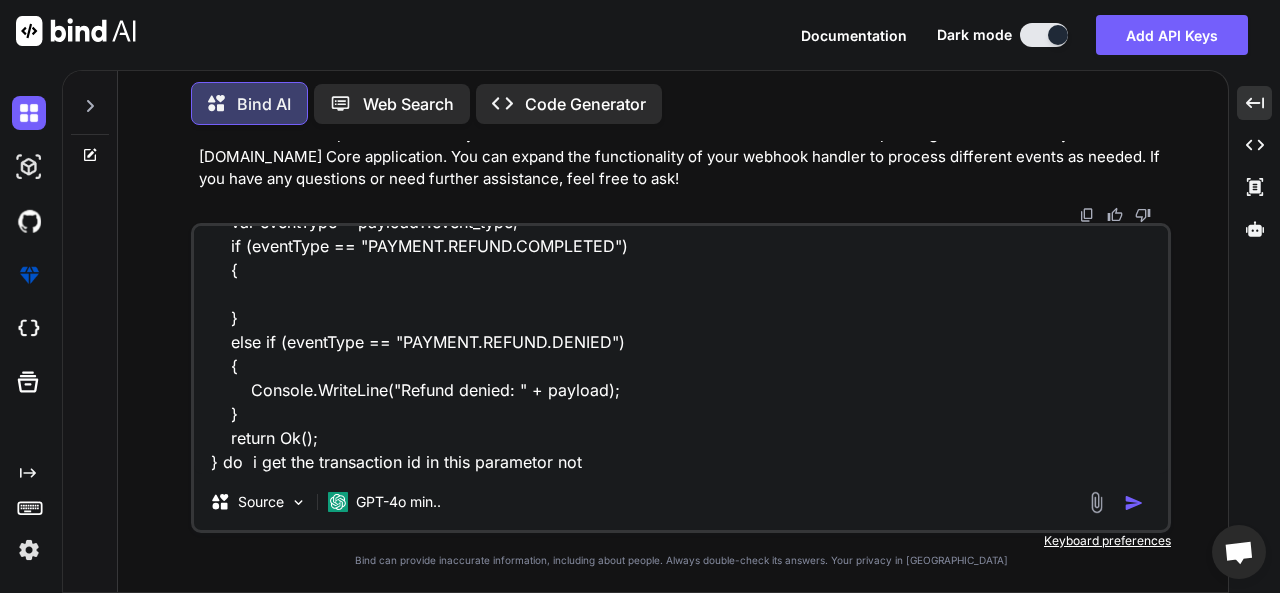 type on "x" 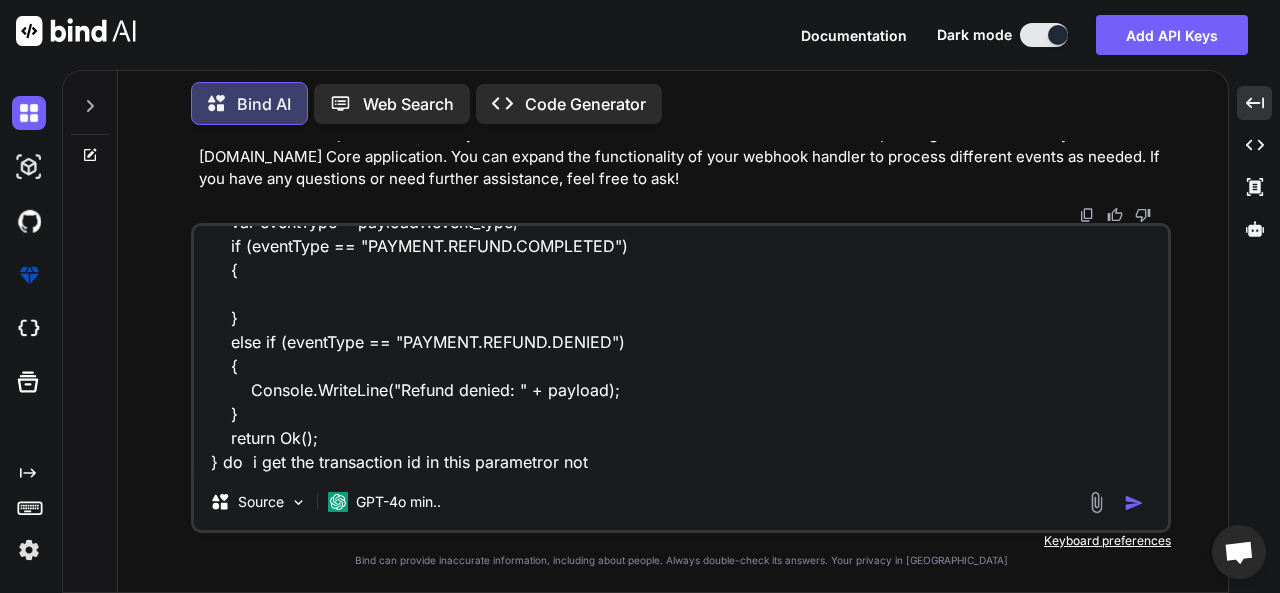 type on "x" 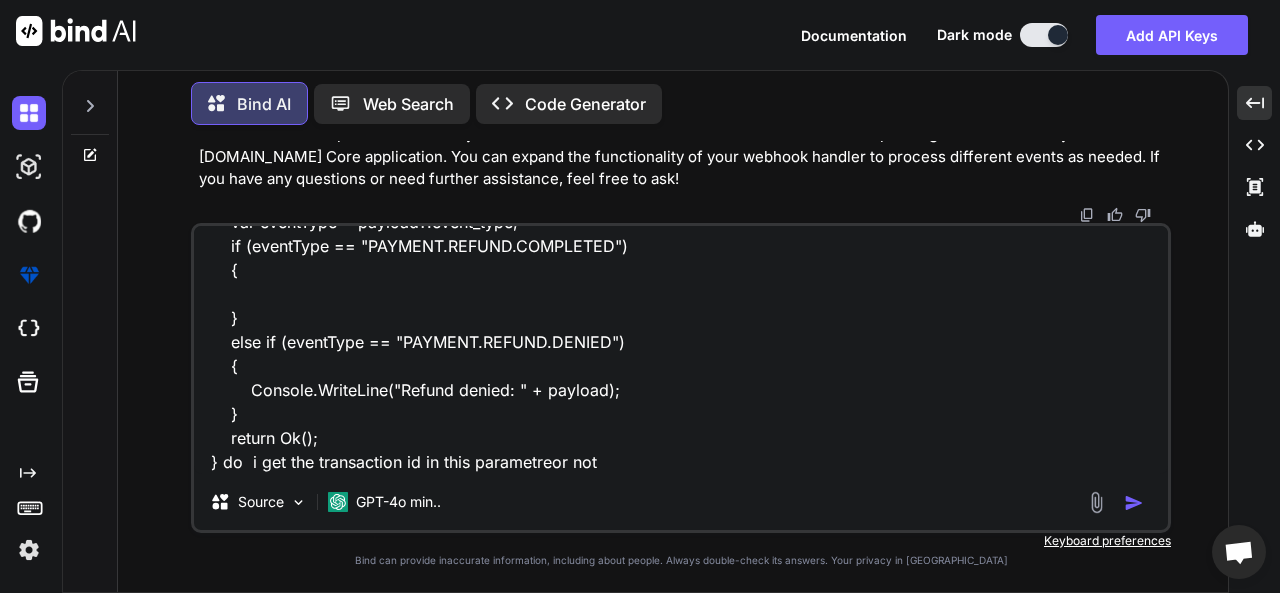 type on "x" 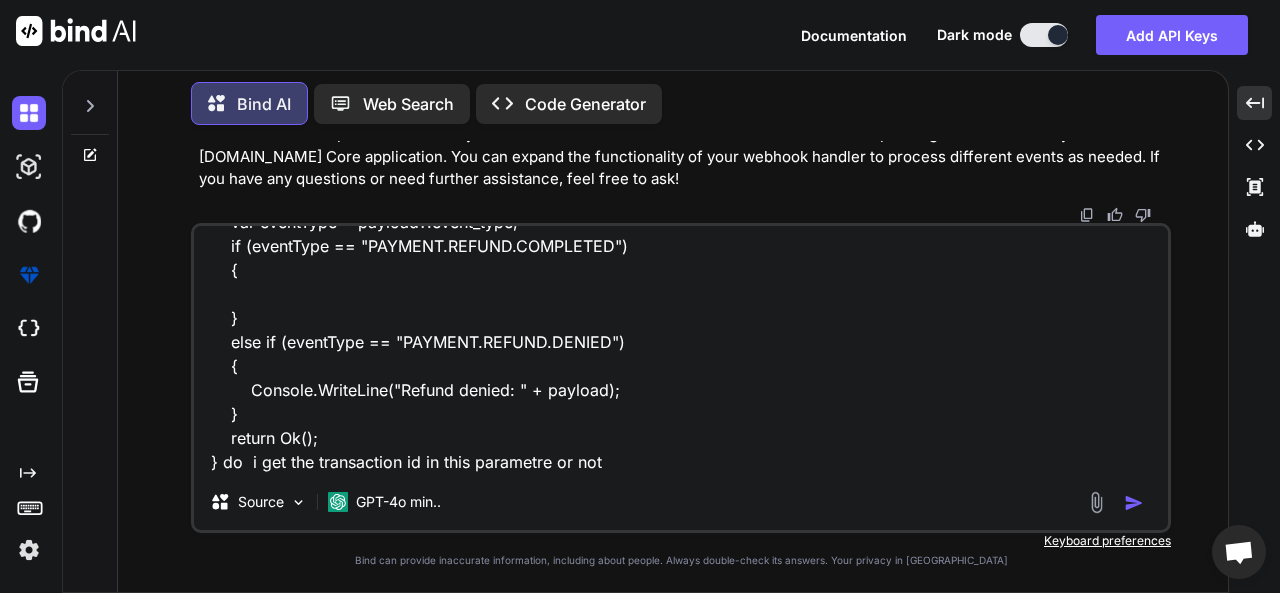 type on "x" 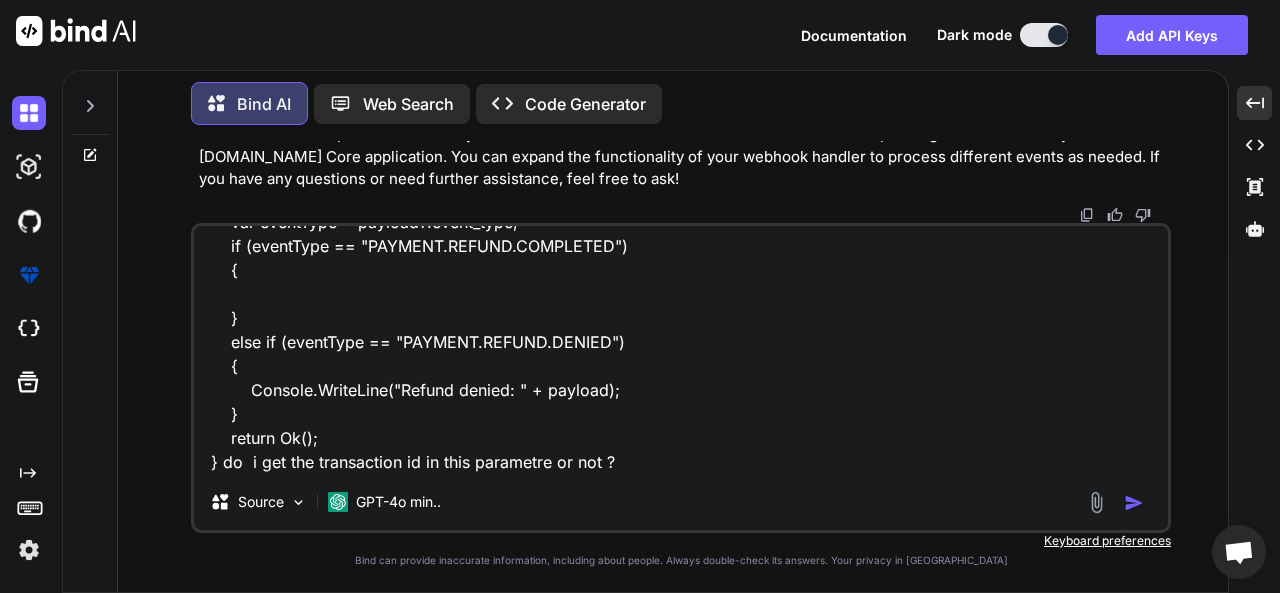 type on "x" 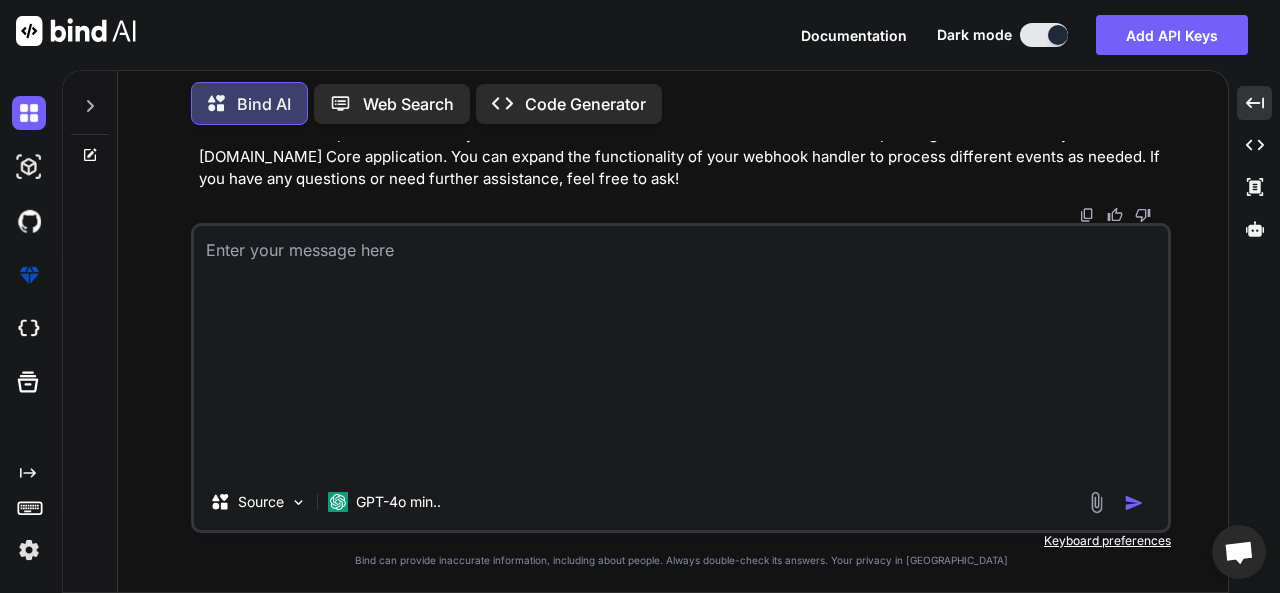 scroll, scrollTop: 0, scrollLeft: 0, axis: both 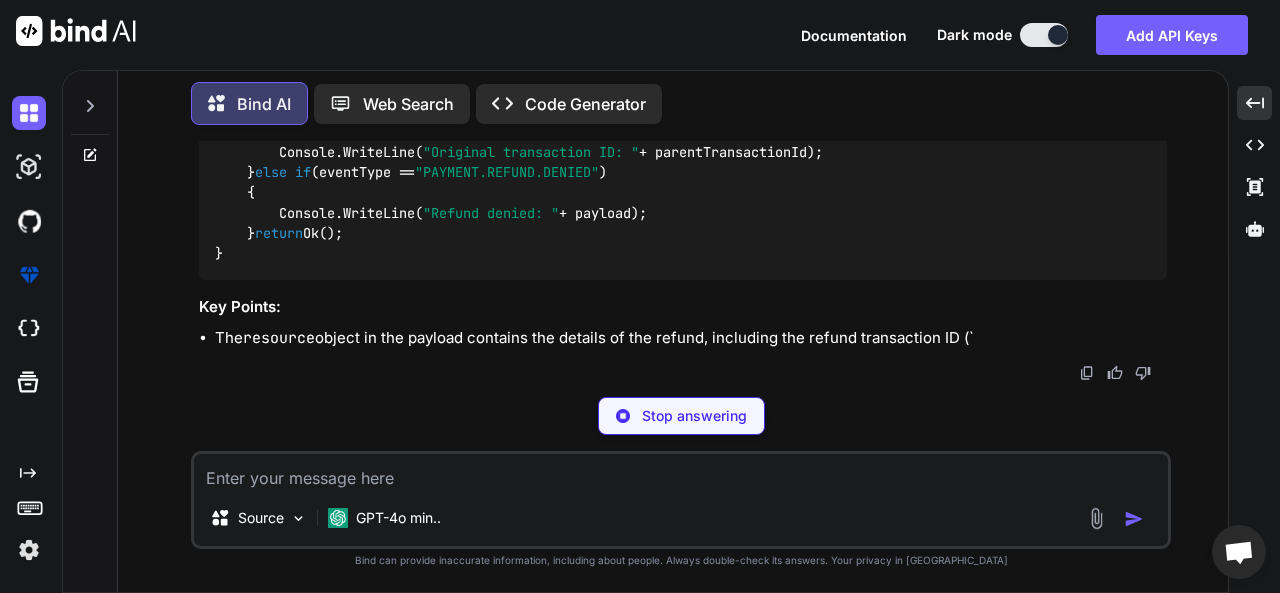 type on "x" 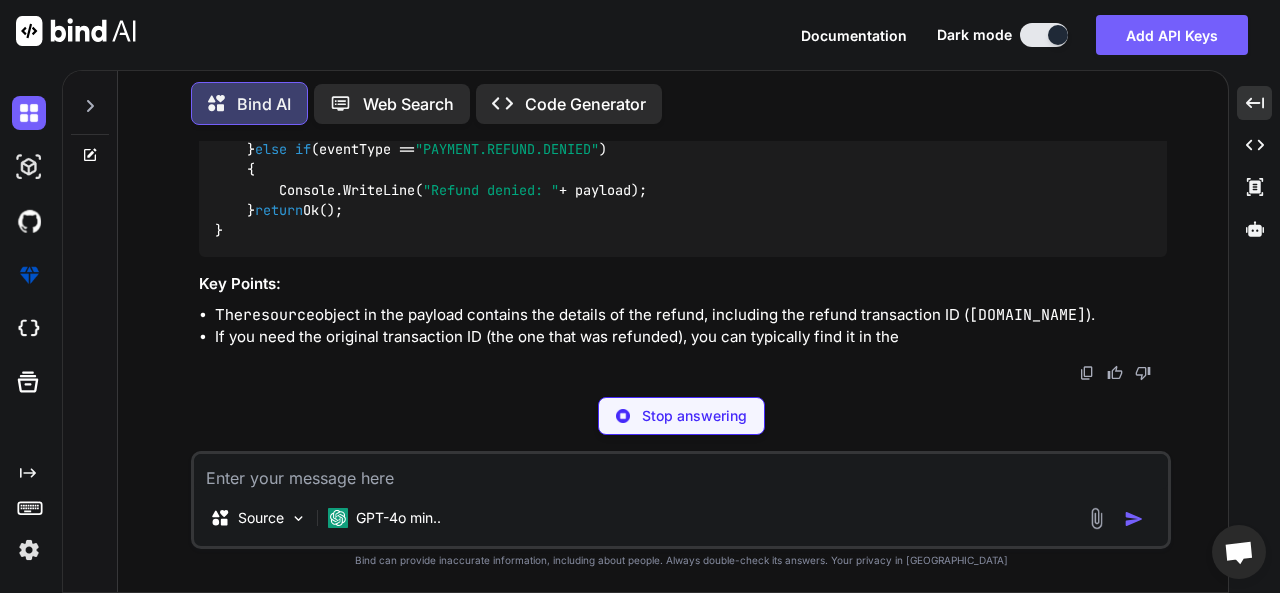drag, startPoint x: 828, startPoint y: 212, endPoint x: 899, endPoint y: 212, distance: 71 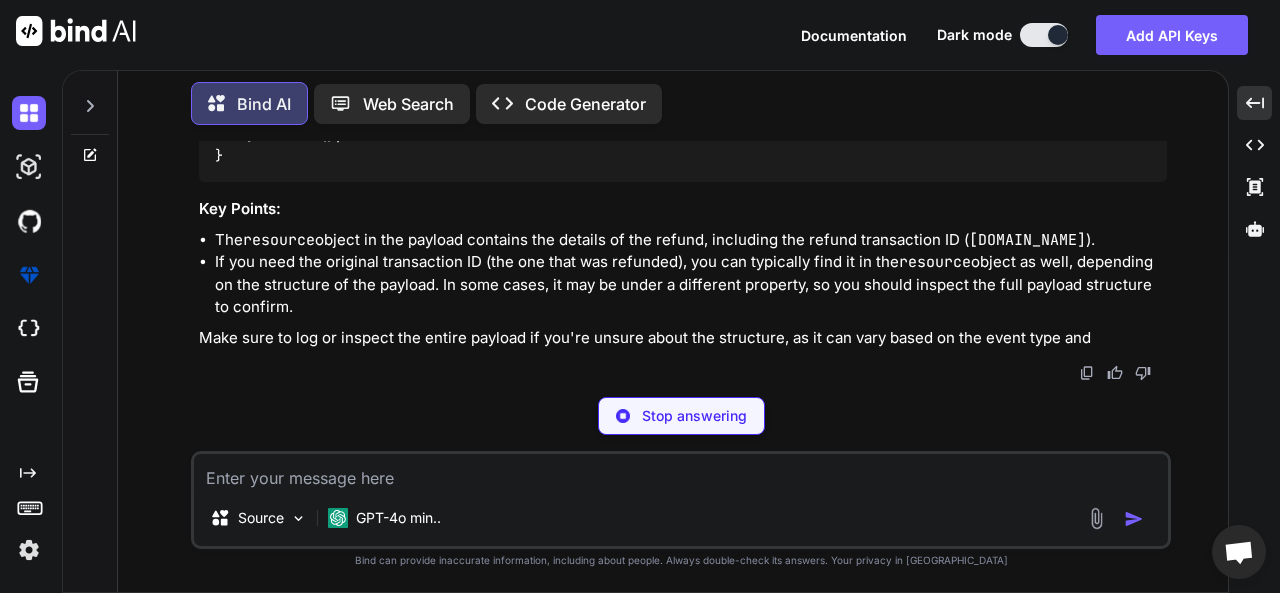 drag, startPoint x: 991, startPoint y: 211, endPoint x: 1104, endPoint y: 214, distance: 113.03982 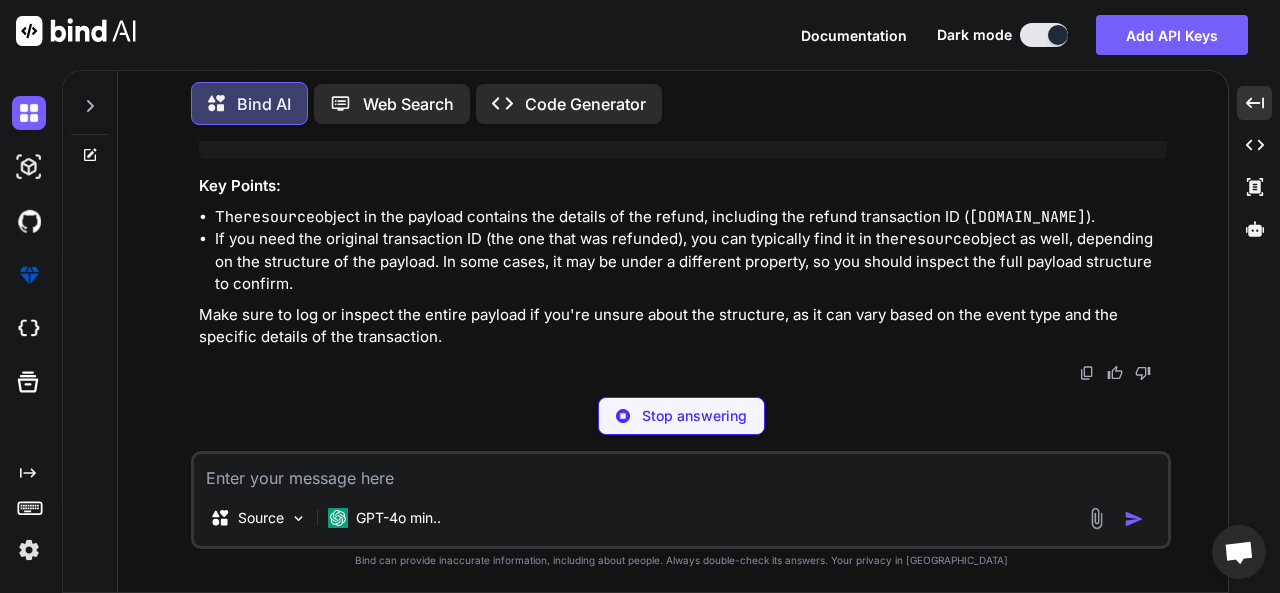 type on "x" 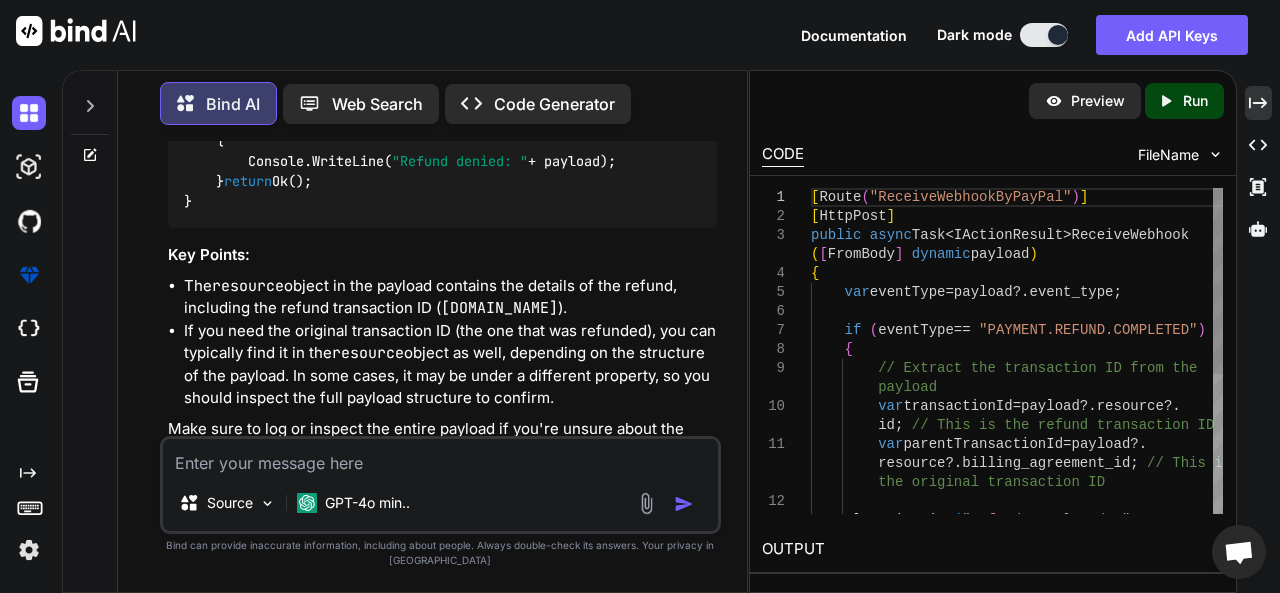 type on "[Route("ReceiveWebhookByPayPal")]
[HttpPost]
public async Task<IActionResult> ReceiveWebhook([FromBody] dynamic payload)
{
var eventType = payload?.event_type;
if (eventType == "PAYMENT.REFUND.COMPLETED")
{
// Extract the transaction ID from the" 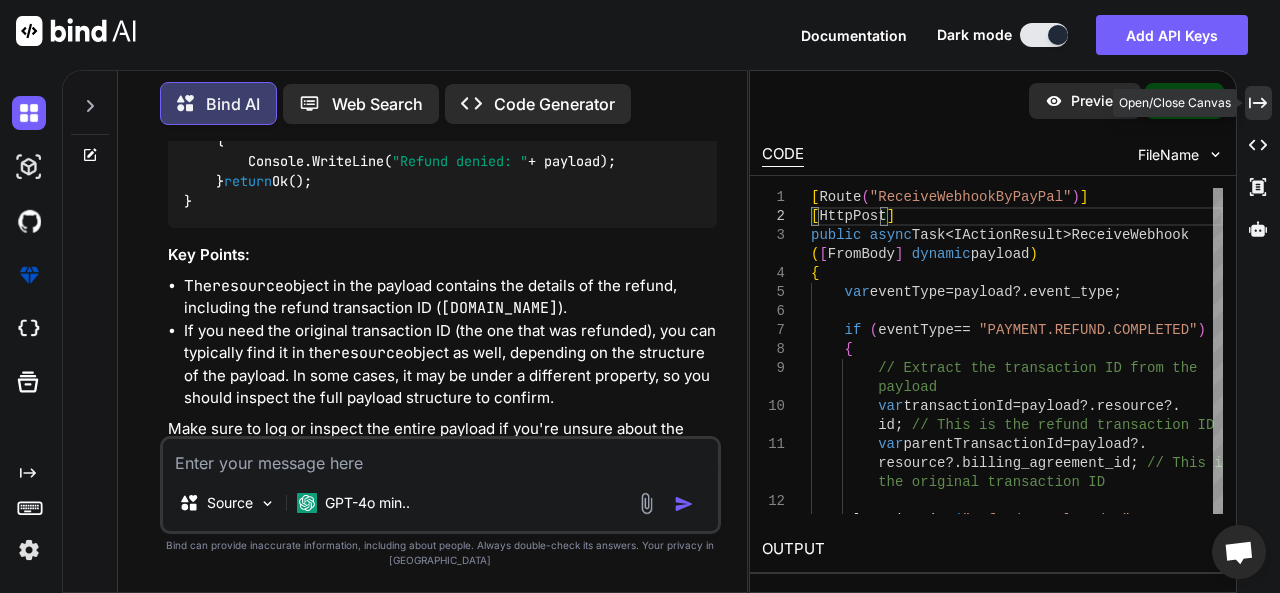 click 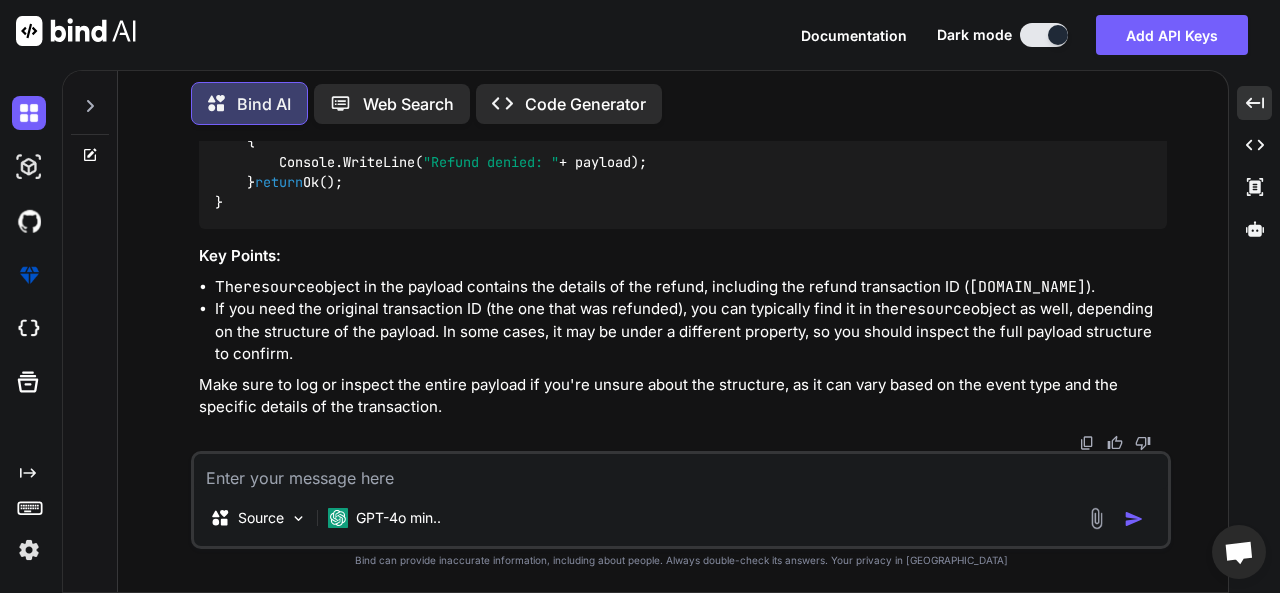 scroll, scrollTop: 4275, scrollLeft: 0, axis: vertical 